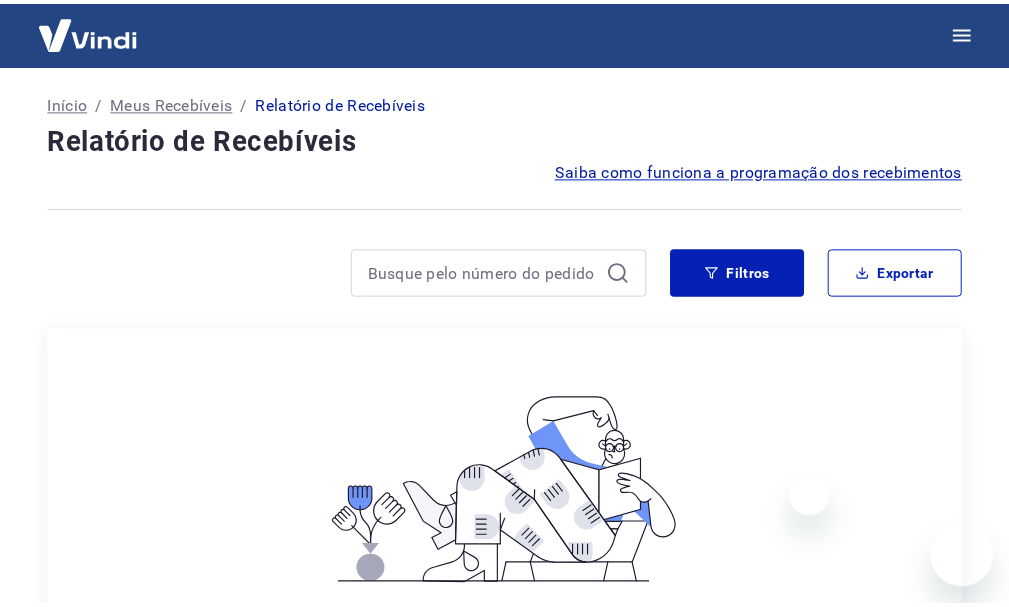 scroll, scrollTop: 0, scrollLeft: 0, axis: both 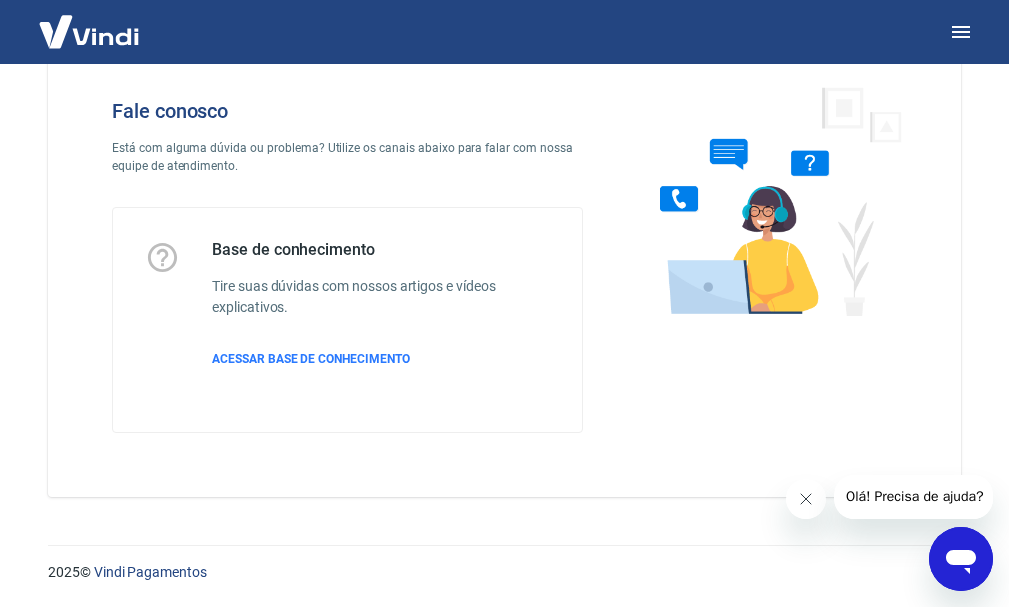 click 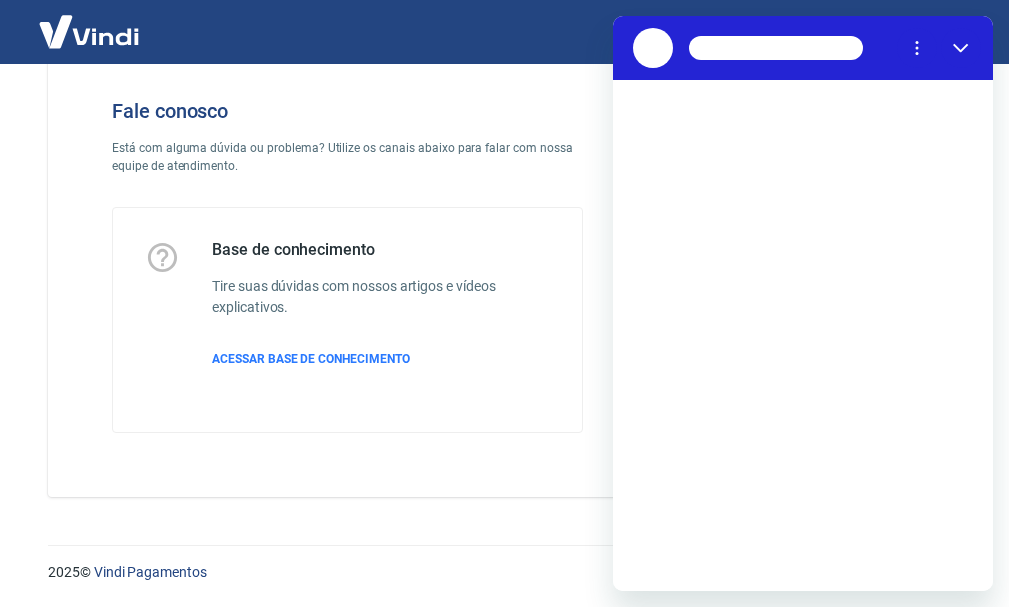 scroll, scrollTop: 0, scrollLeft: 0, axis: both 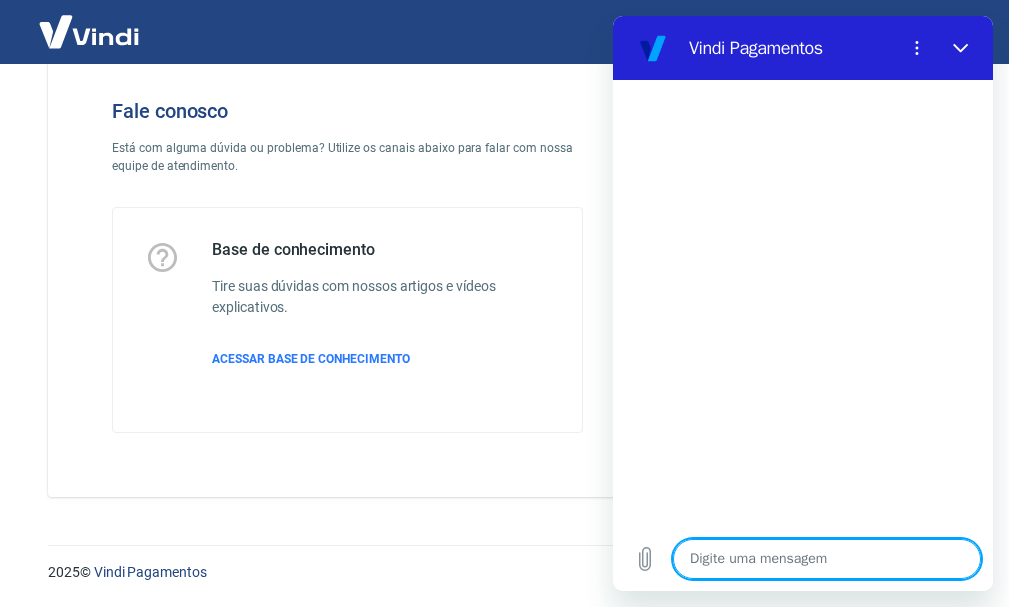 type on "O" 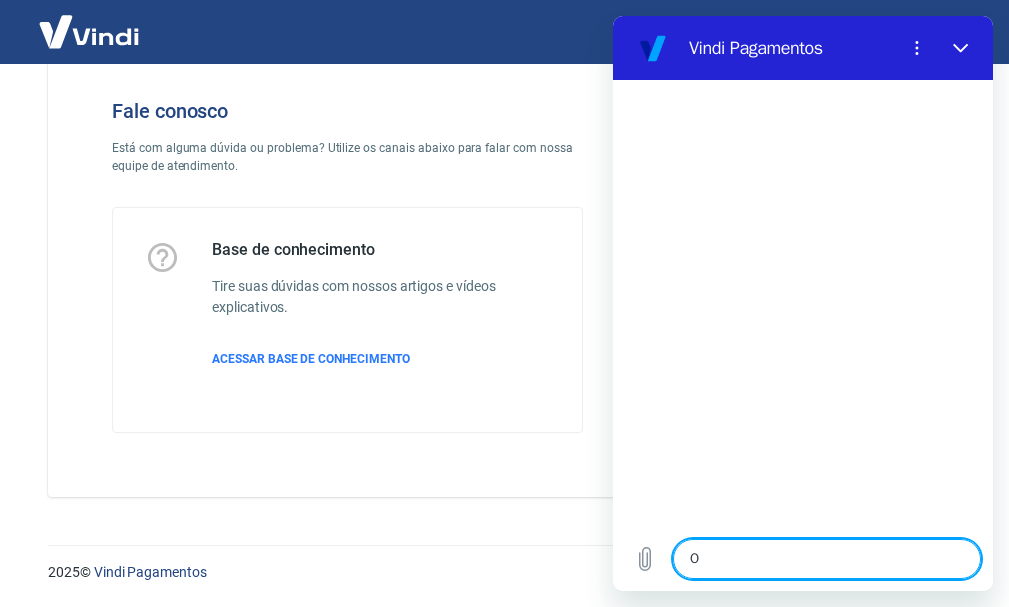 type on "x" 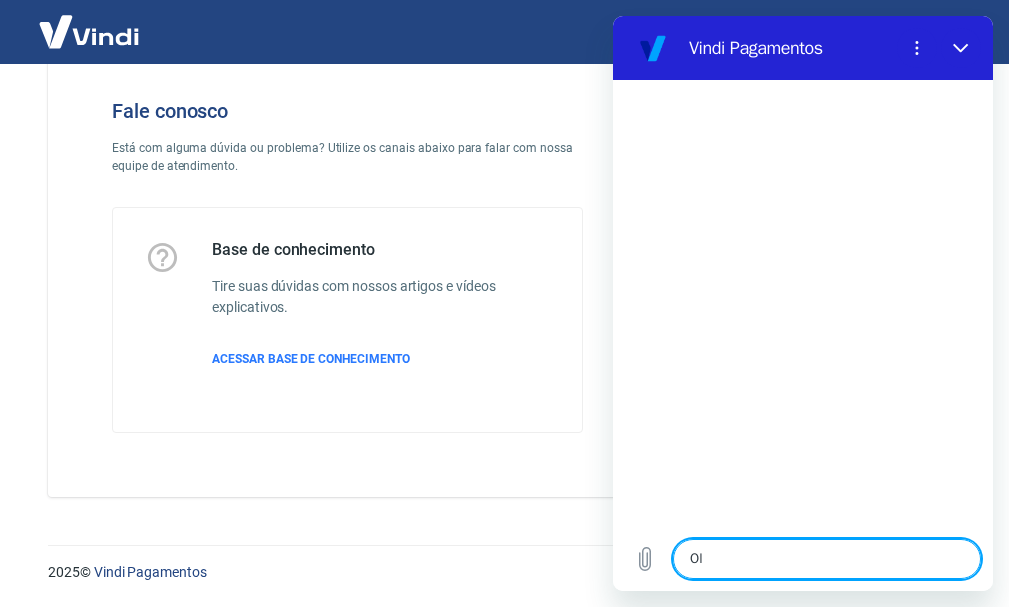 type on "x" 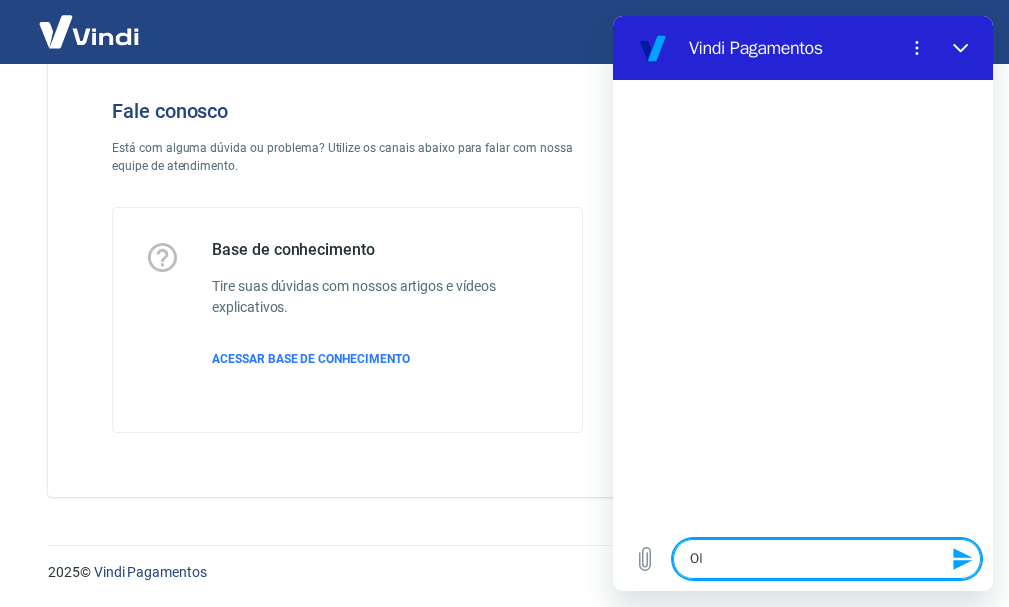 type on "Olá" 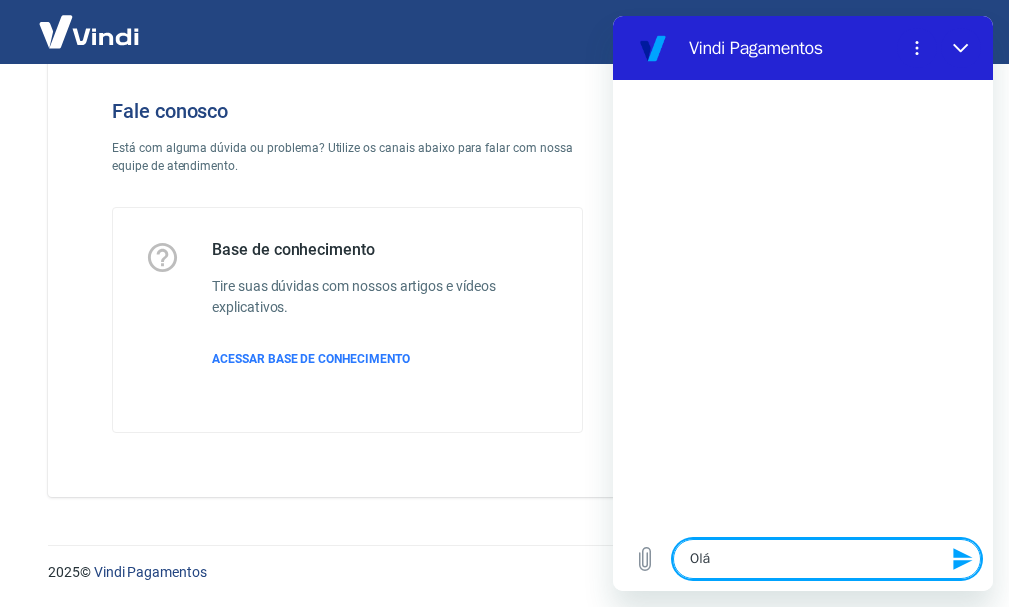 type 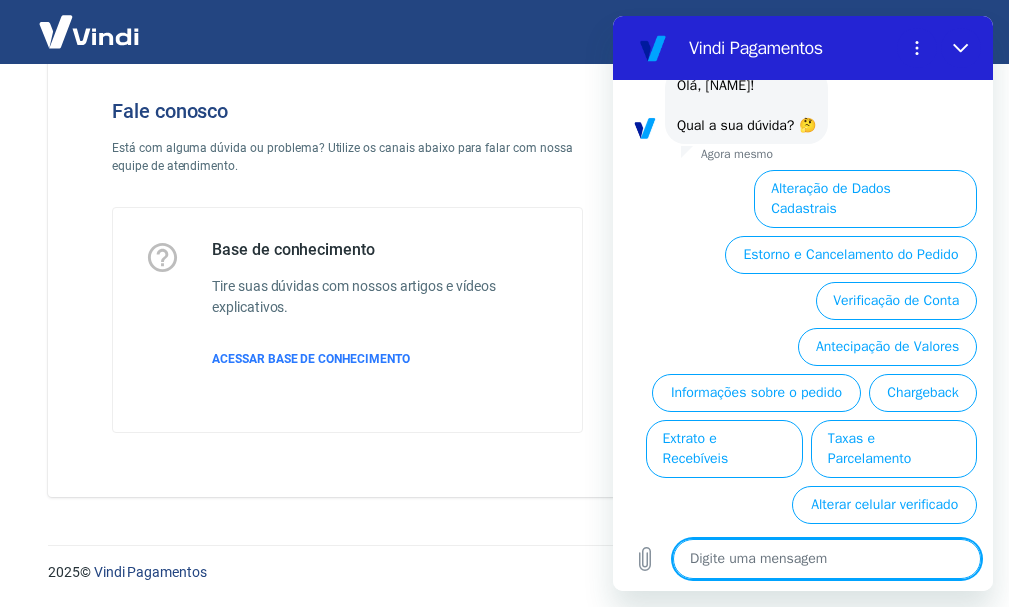 scroll, scrollTop: 126, scrollLeft: 0, axis: vertical 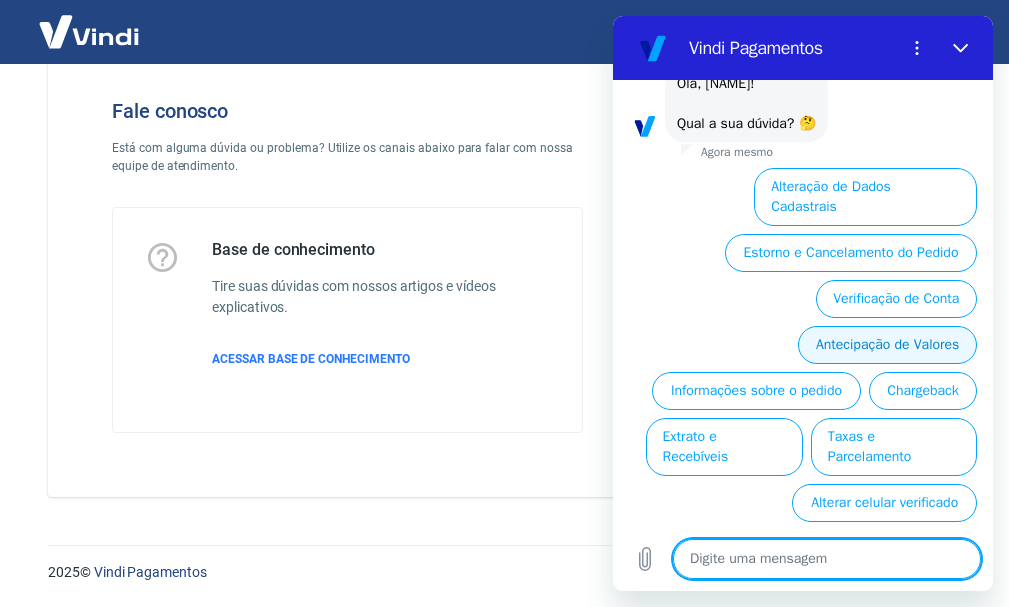 click on "Antecipação de Valores" at bounding box center [887, 345] 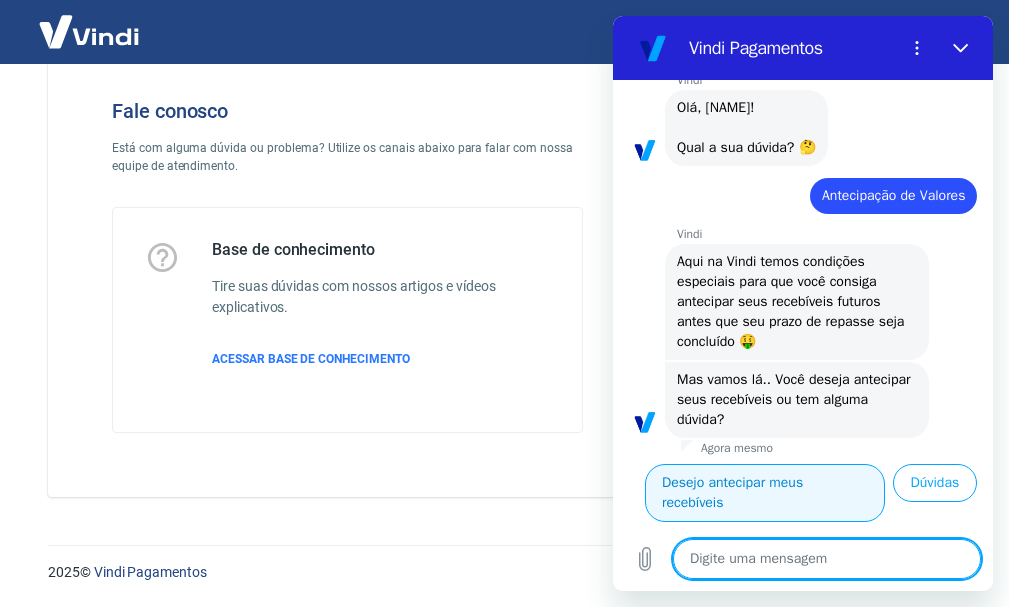 scroll, scrollTop: 122, scrollLeft: 0, axis: vertical 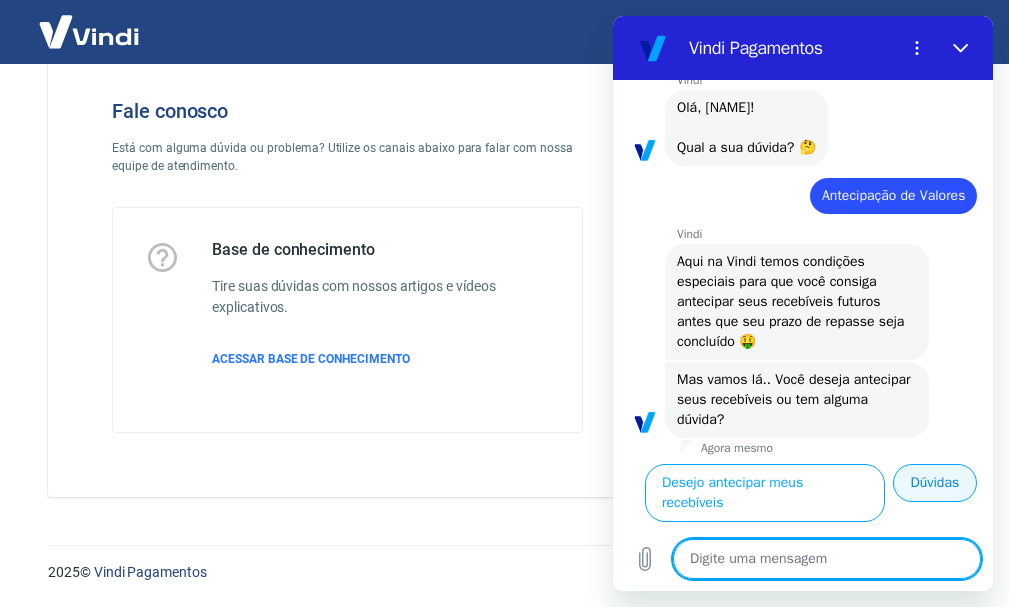 click on "Dúvidas" at bounding box center [935, 483] 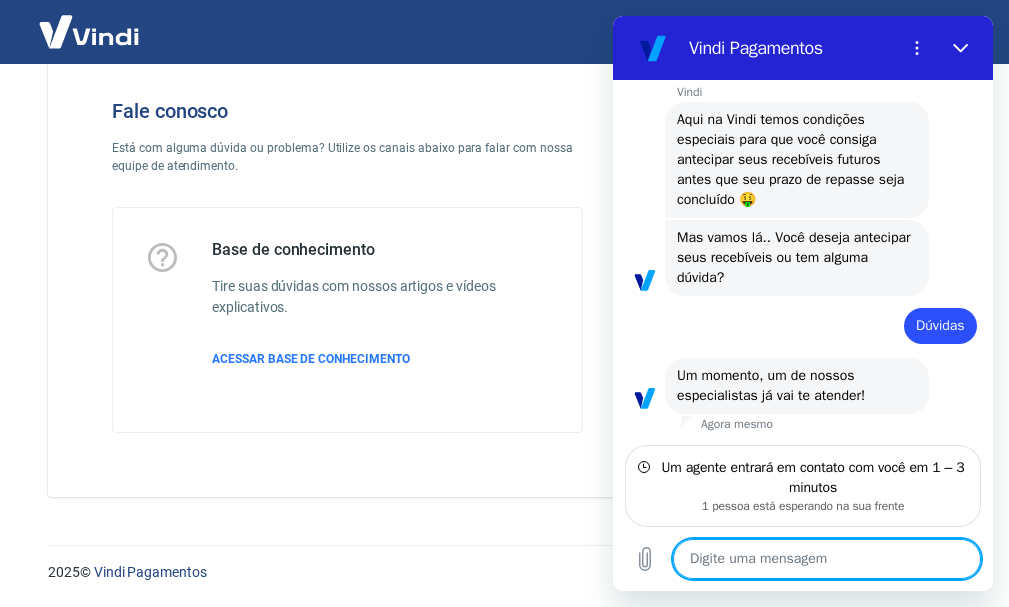 scroll, scrollTop: 218, scrollLeft: 0, axis: vertical 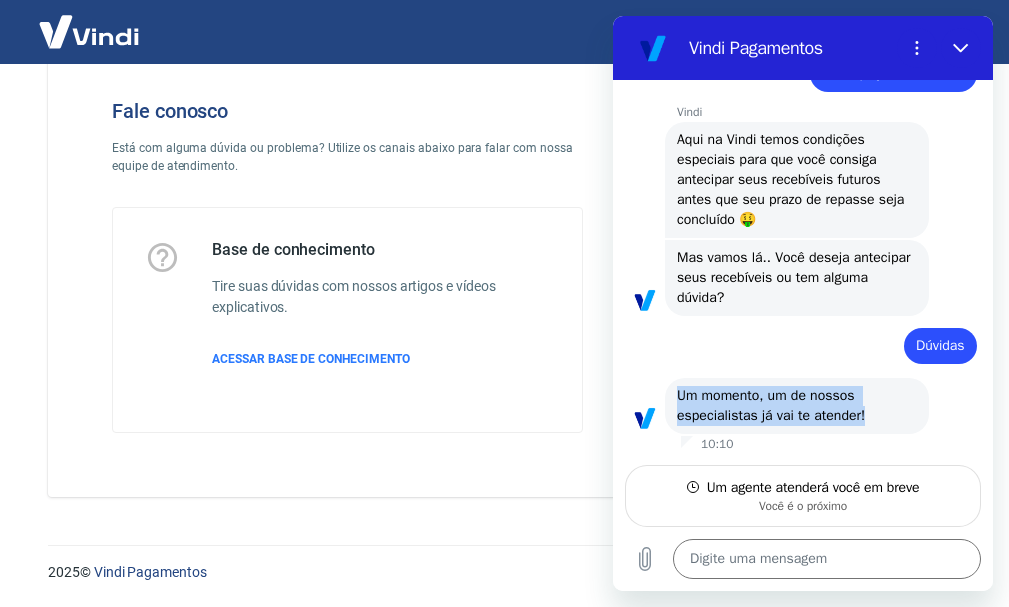 drag, startPoint x: 676, startPoint y: 394, endPoint x: 867, endPoint y: 418, distance: 192.50195 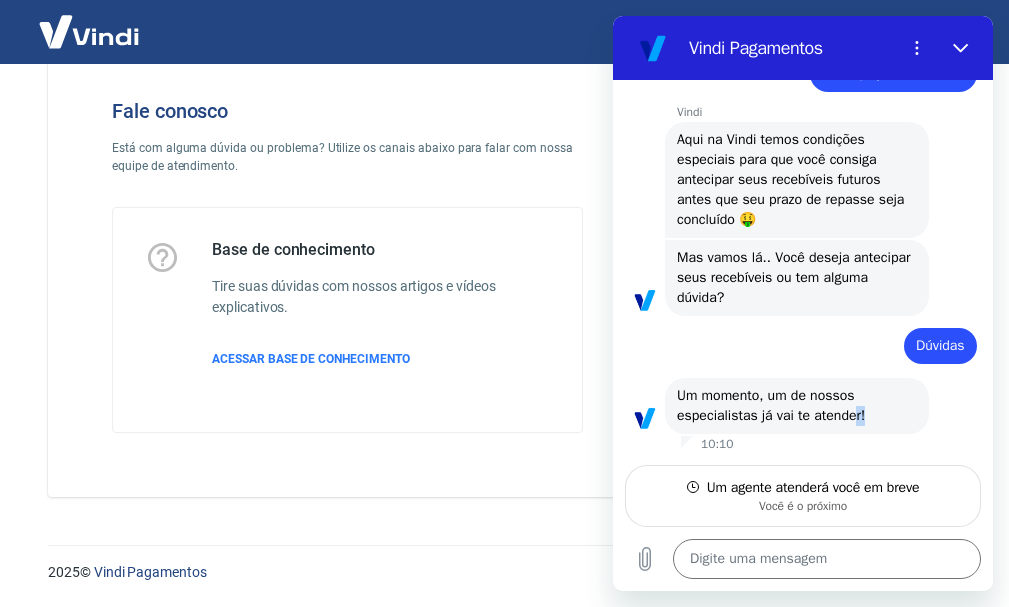 click on "Um momento, um de nossos especialistas já vai te atender!" at bounding box center [771, 405] 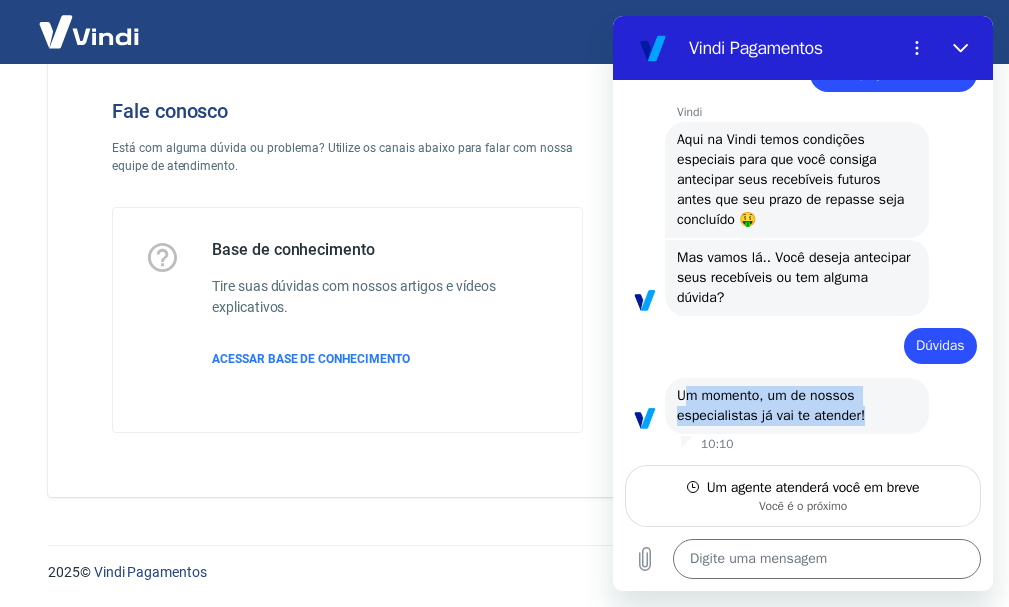 drag, startPoint x: 860, startPoint y: 417, endPoint x: 670, endPoint y: 224, distance: 270.8302 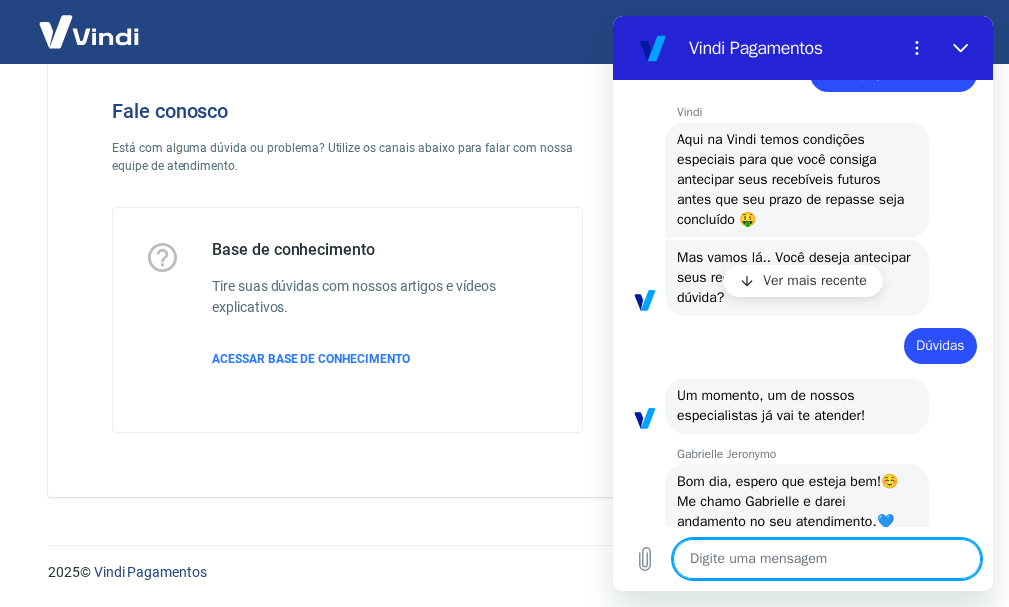 scroll, scrollTop: 314, scrollLeft: 0, axis: vertical 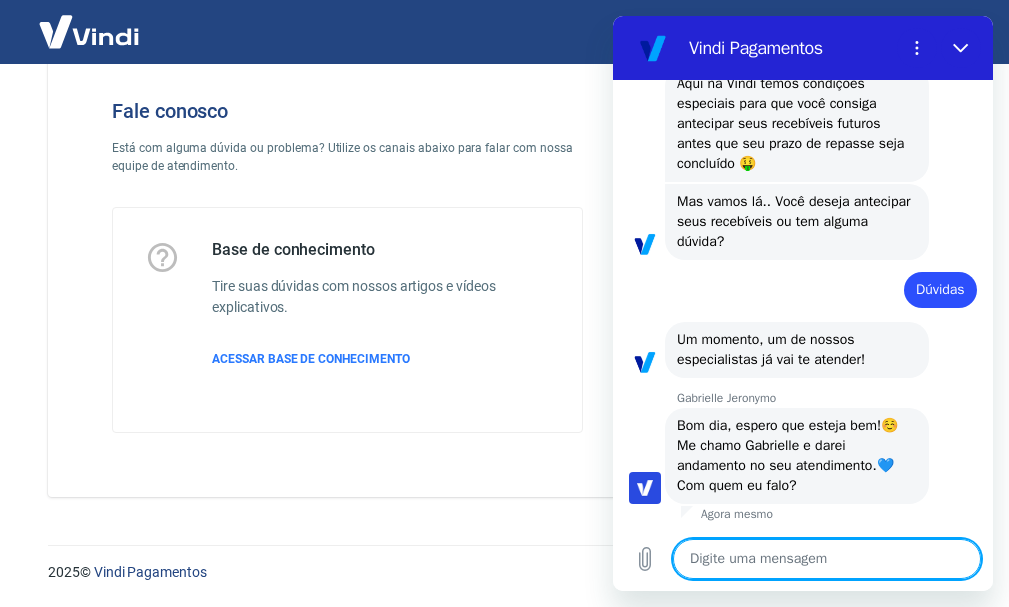type on "x" 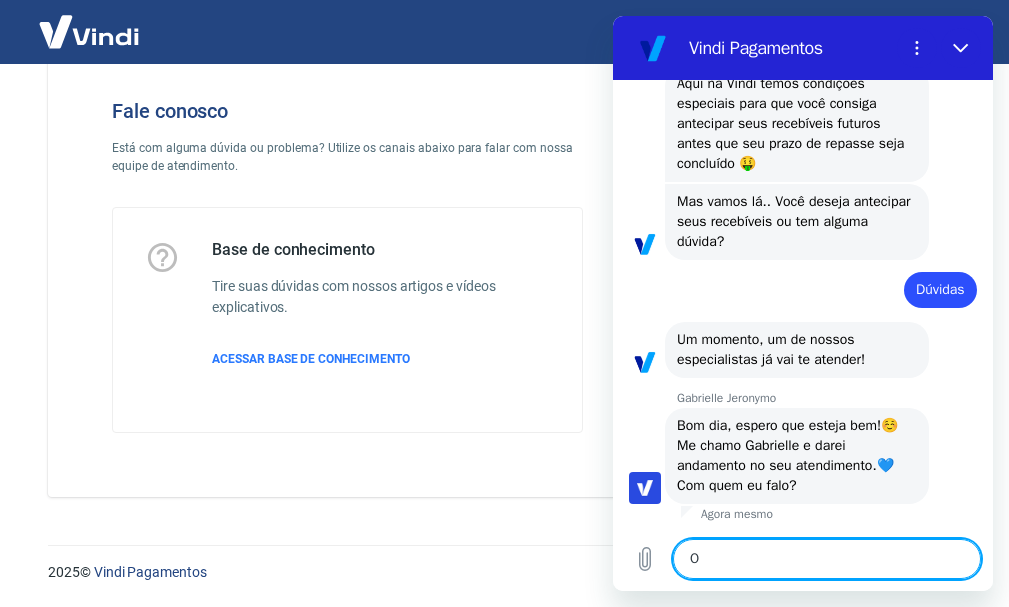 type on "x" 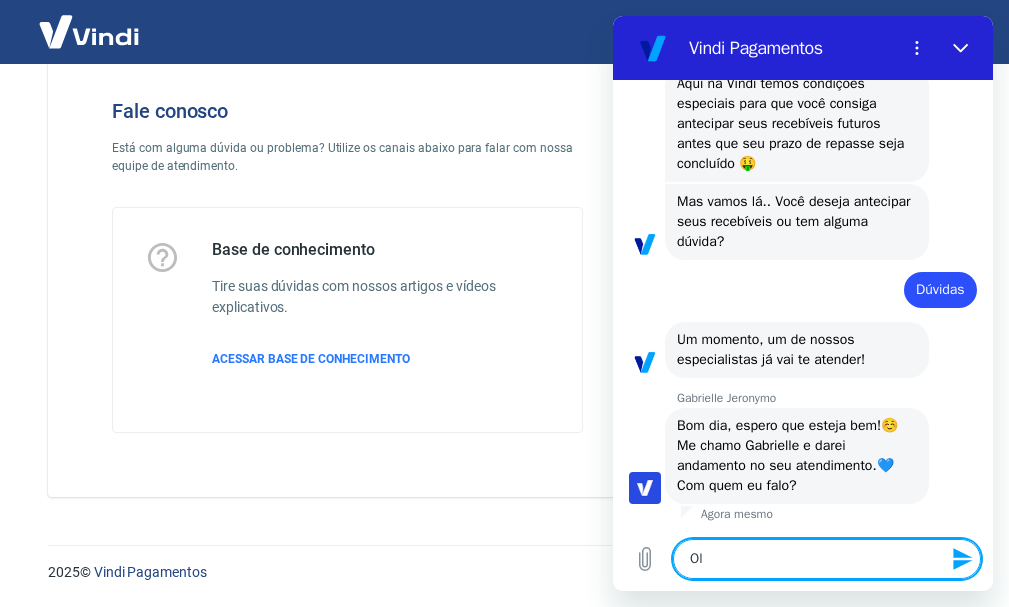 type on "Olá" 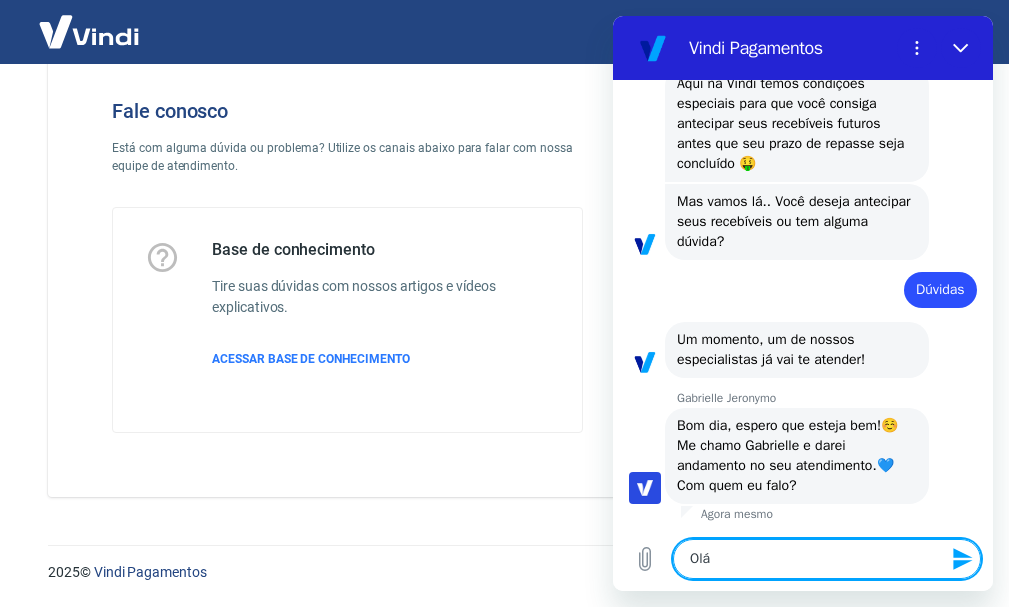 type on "Olá" 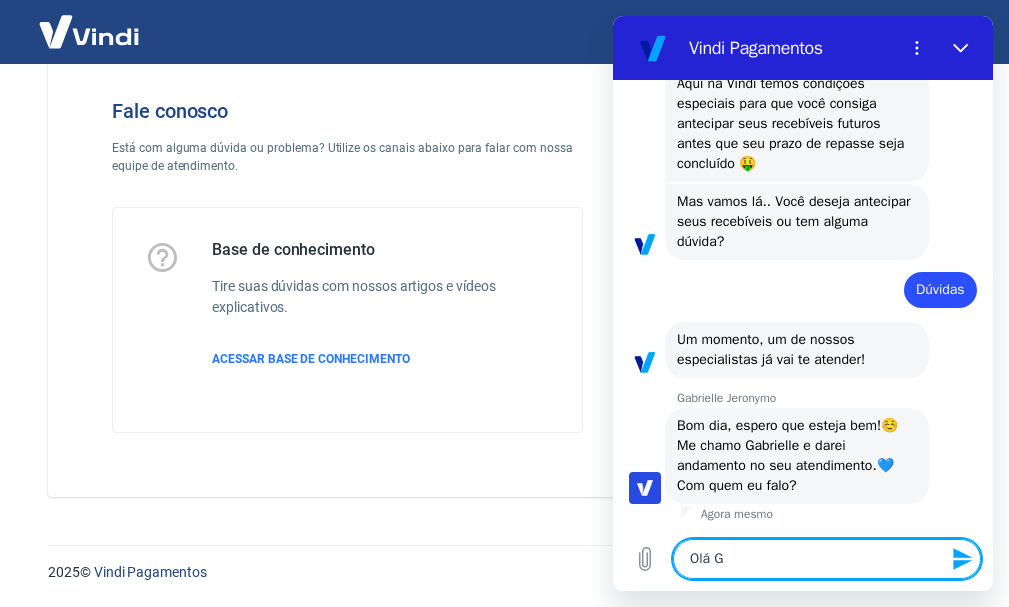 type on "Olá Ga" 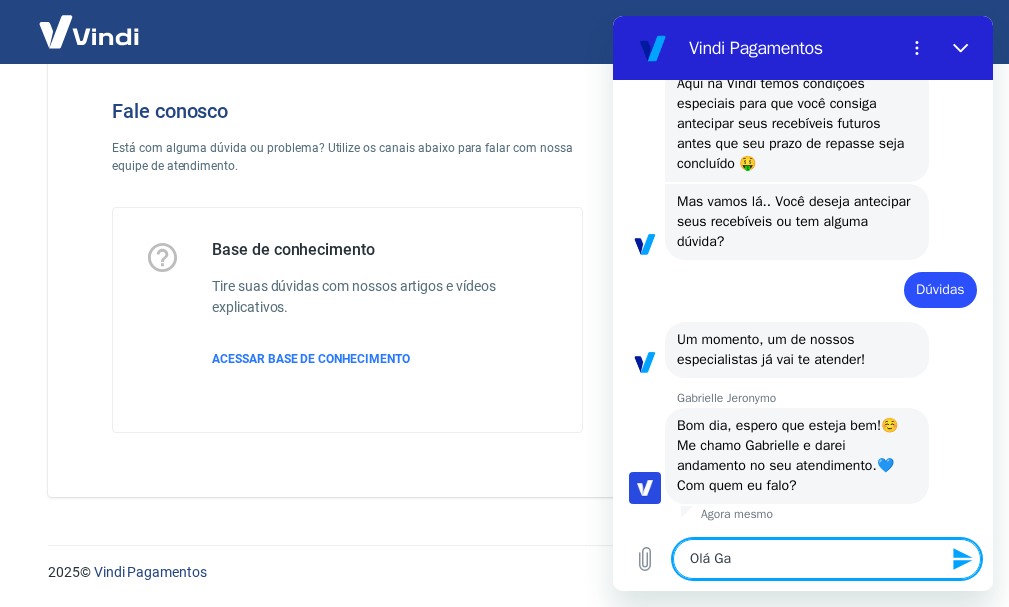 type on "Olá Gab" 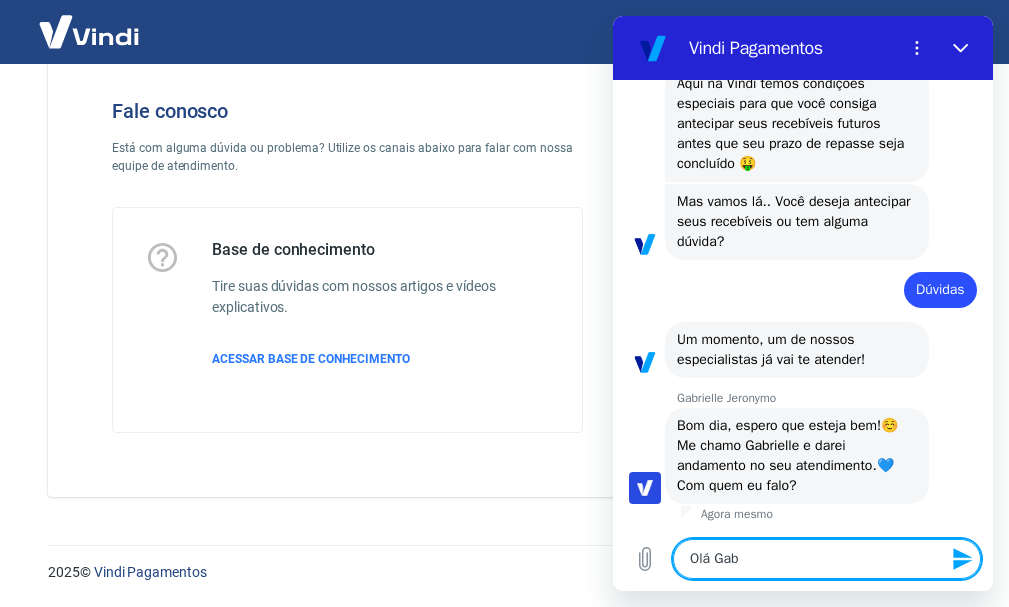 type on "Olá [NAME]" 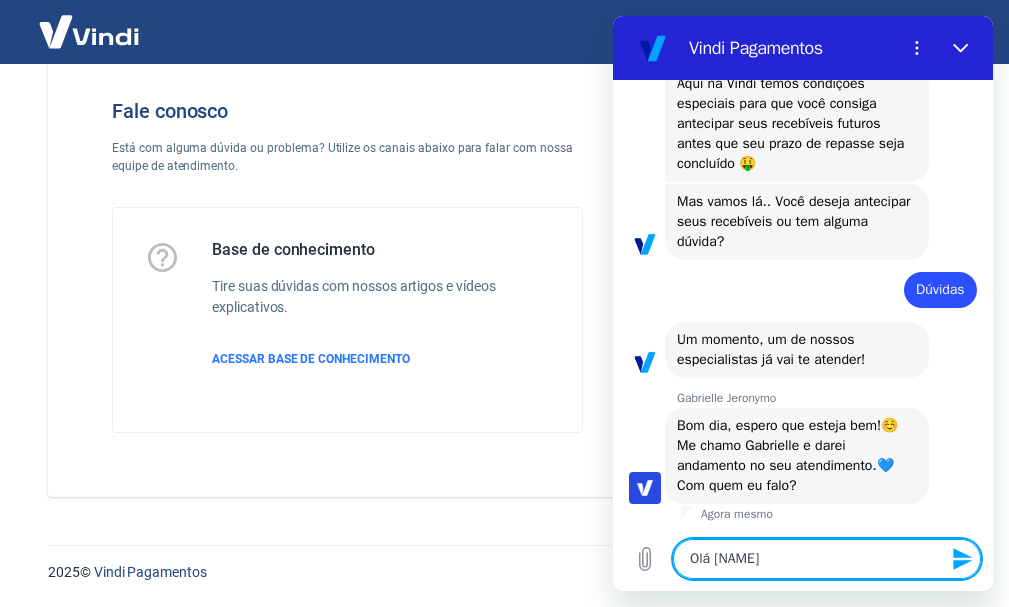 type on "Olá [FIRST]" 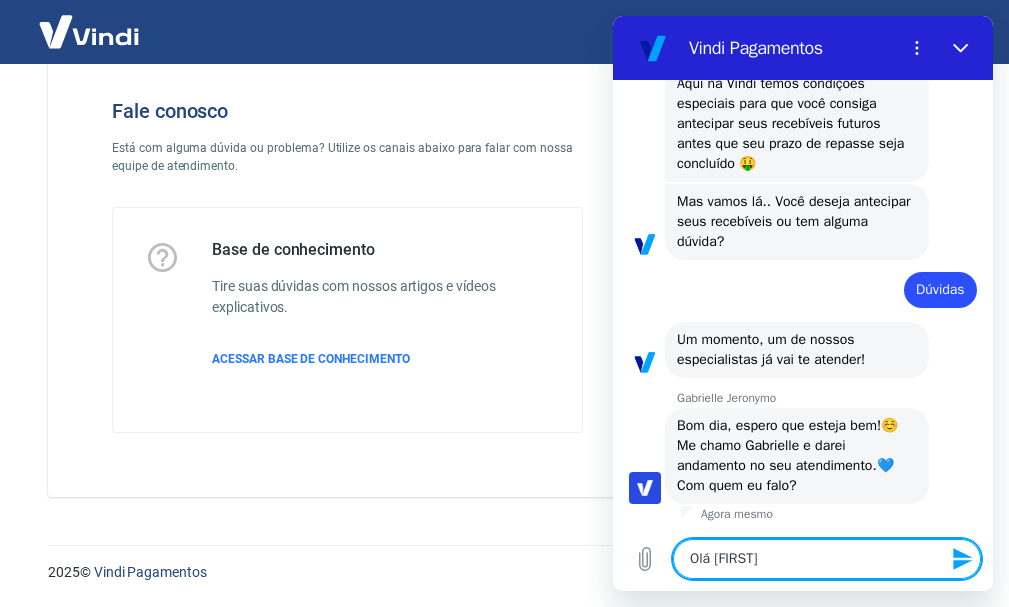 type on "Olá [NAME]" 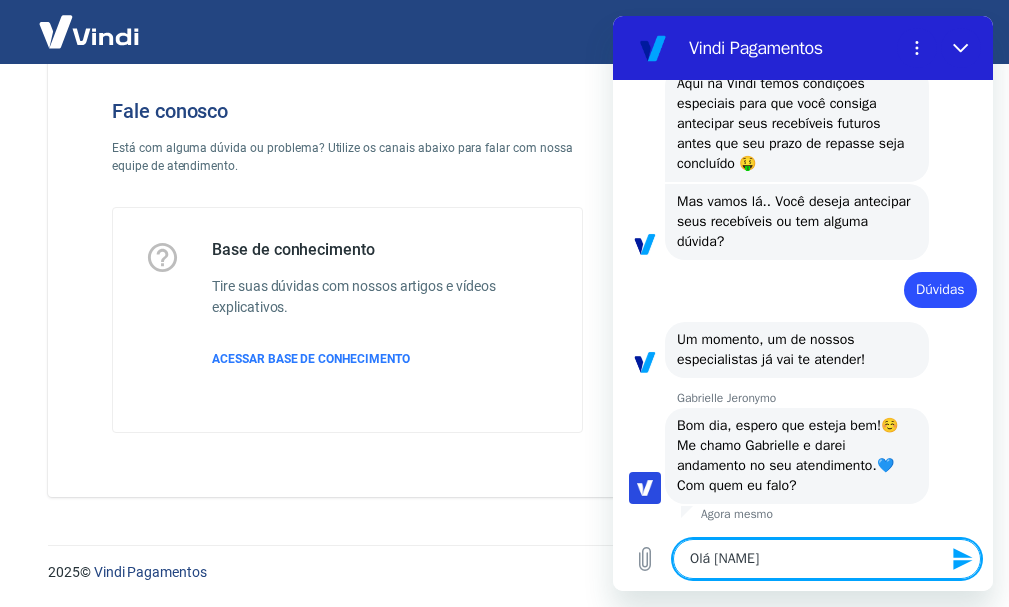 type on "Olá [NAME]" 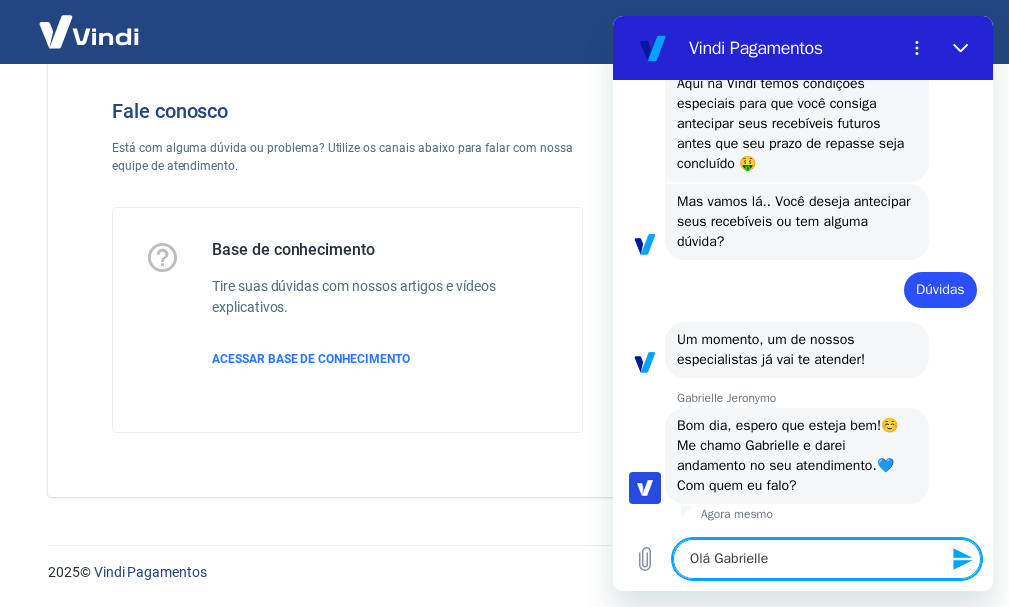 type on "Olá [NAME]," 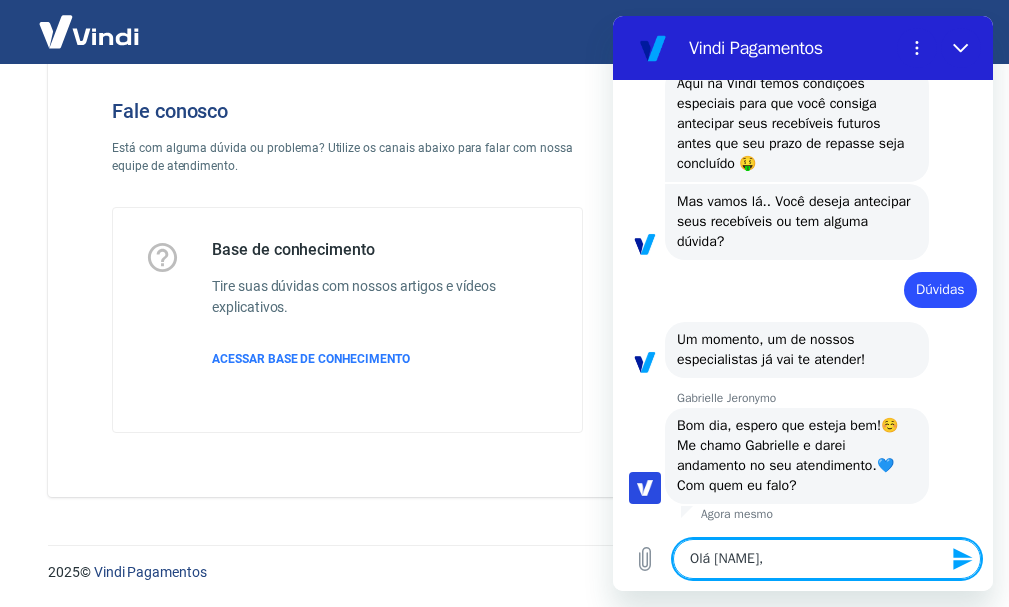 type on "Olá [NAME]," 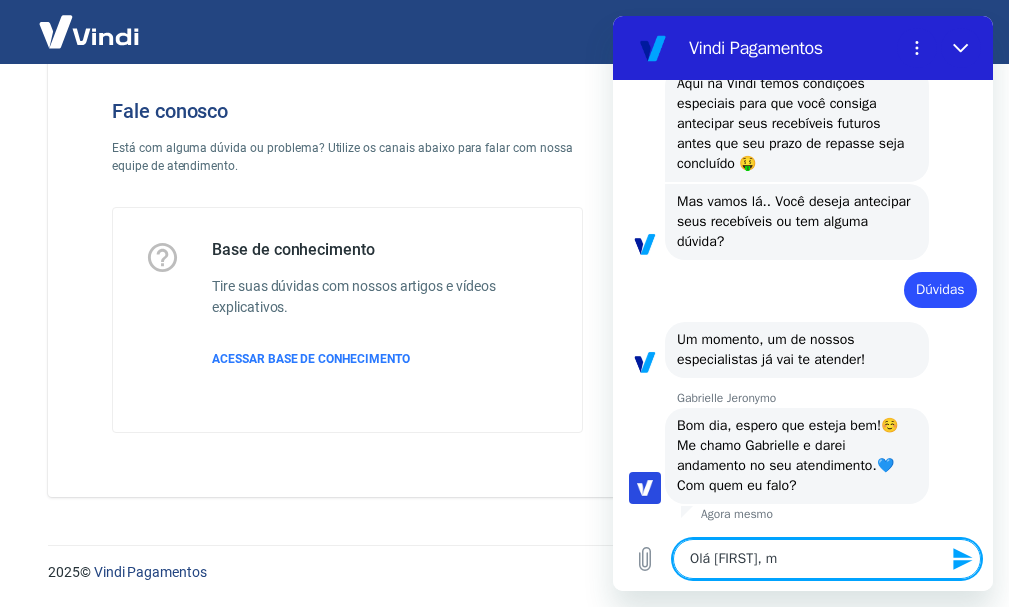 type on "Olá [NAME], me" 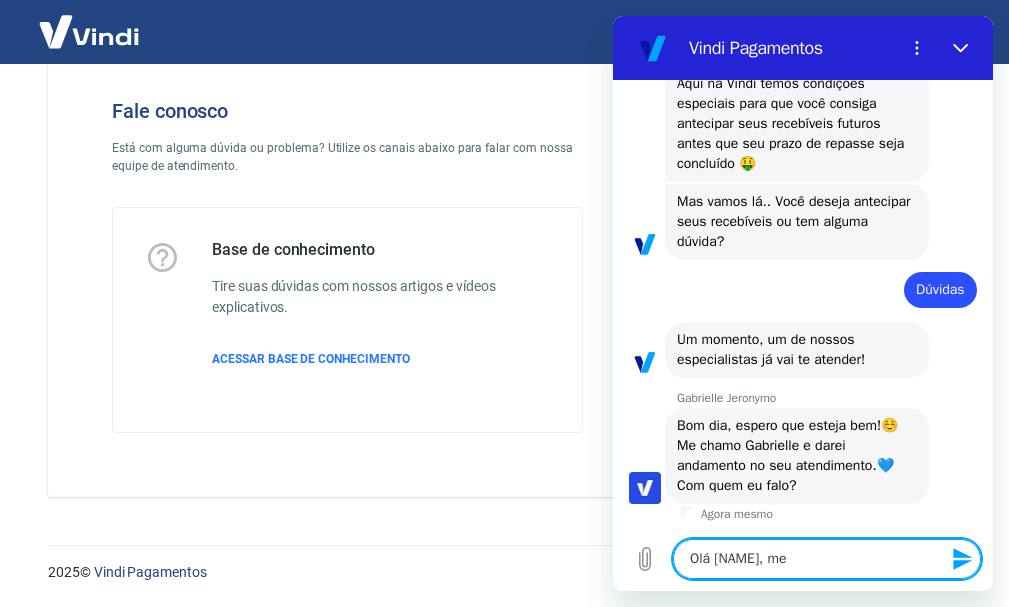 type on "Olá [NAME], meu" 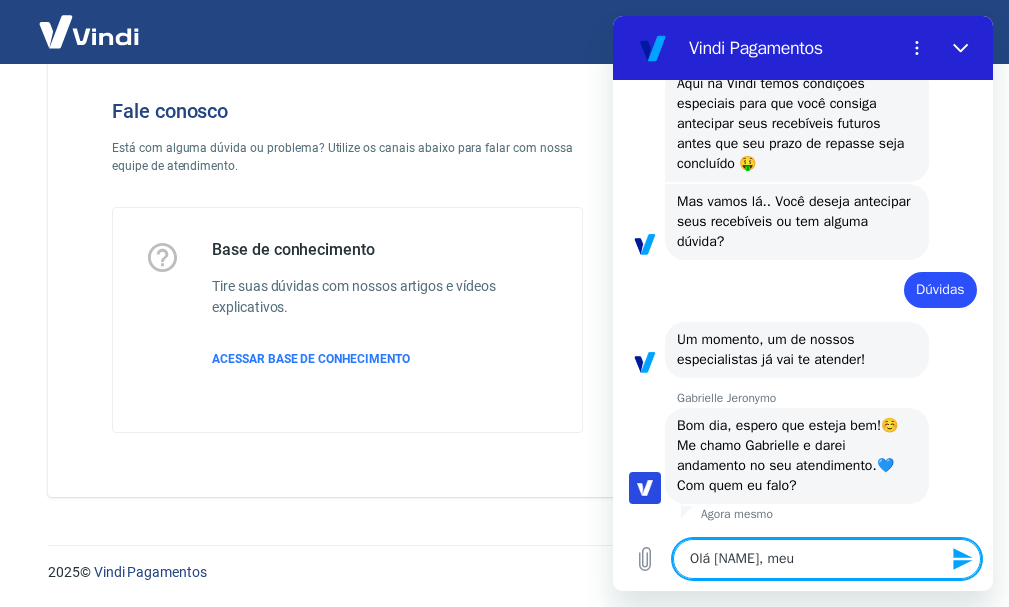 type on "Olá [NAME], meu" 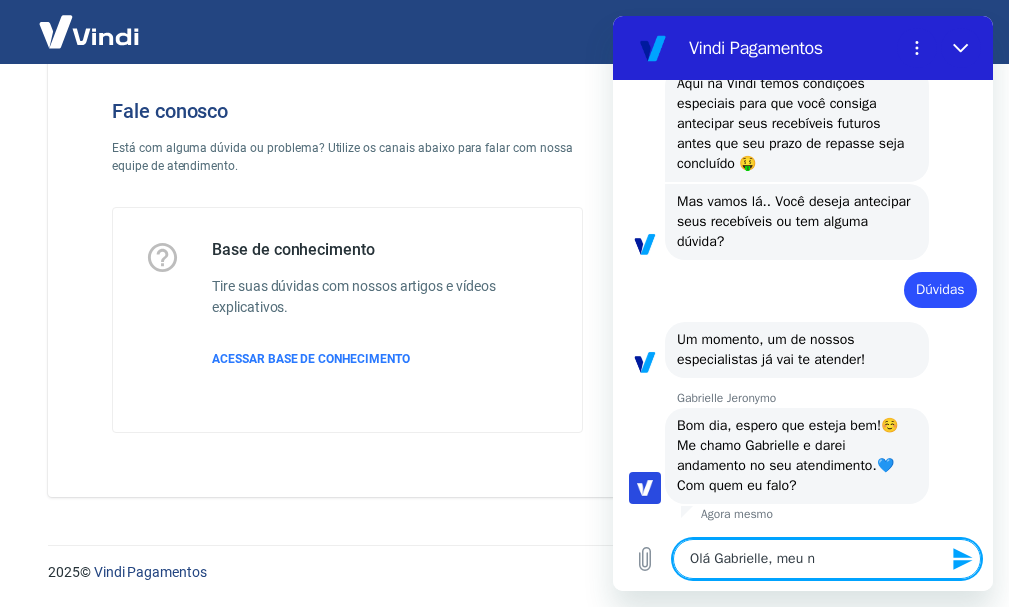 type on "Olá [NAME], meu no" 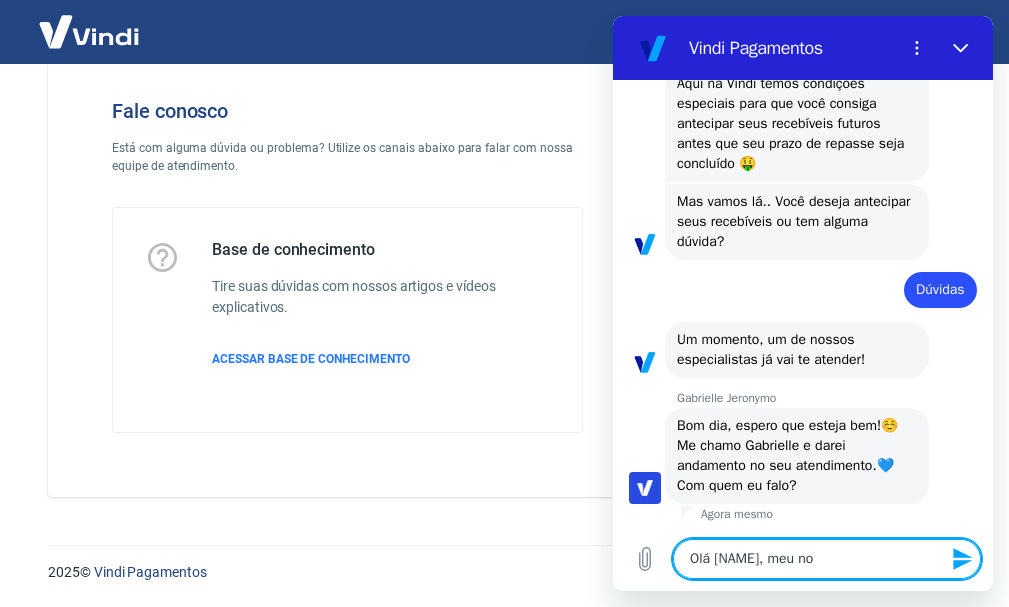 type on "Olá Gabrielle, meu nom" 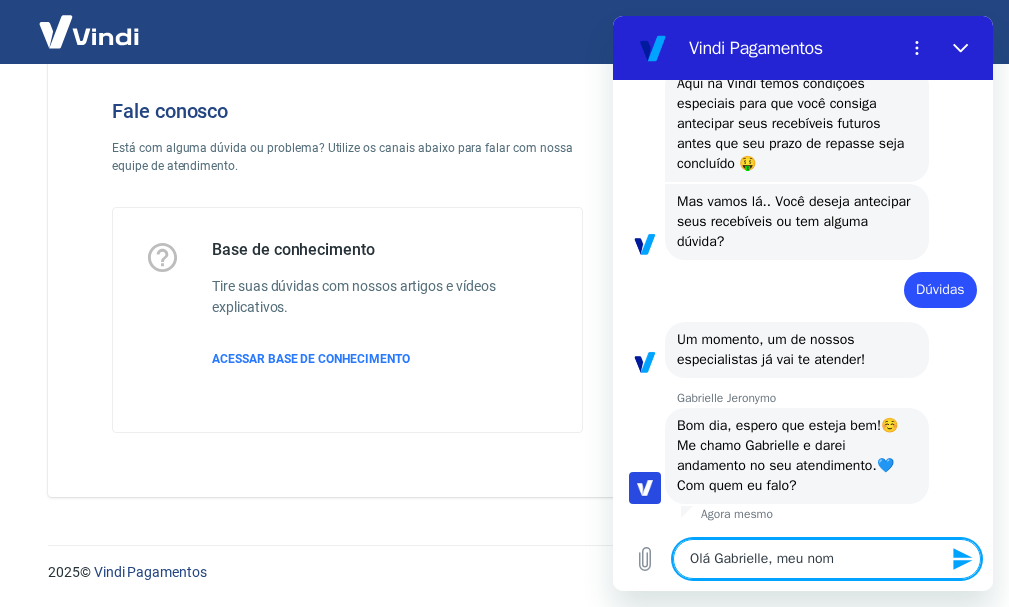 type on "Olá [NAME], meu nome" 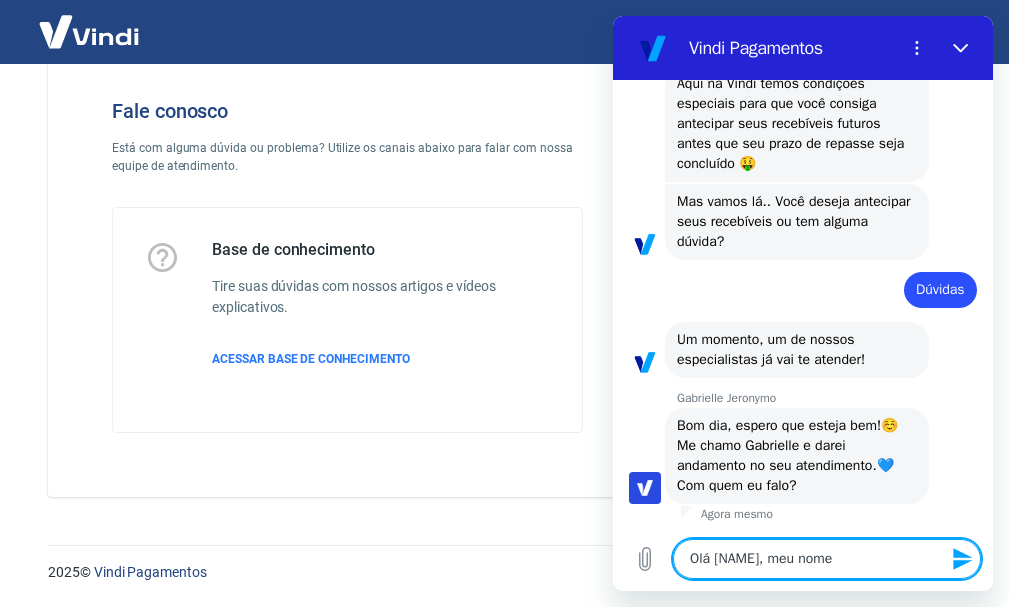type on "Olá [NAME], meu nome" 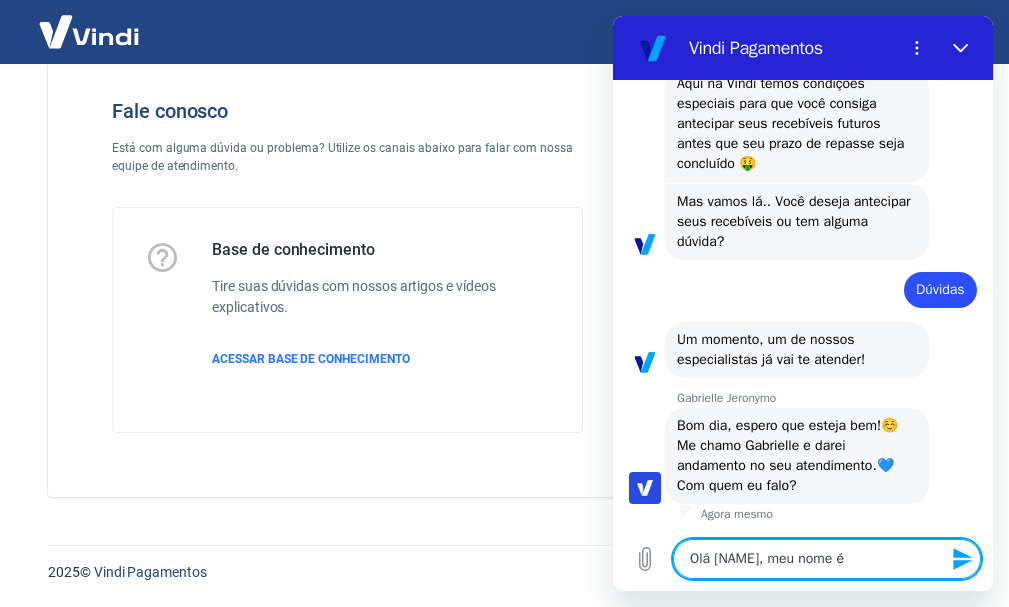 type on "Olá [NAME], meu nome é" 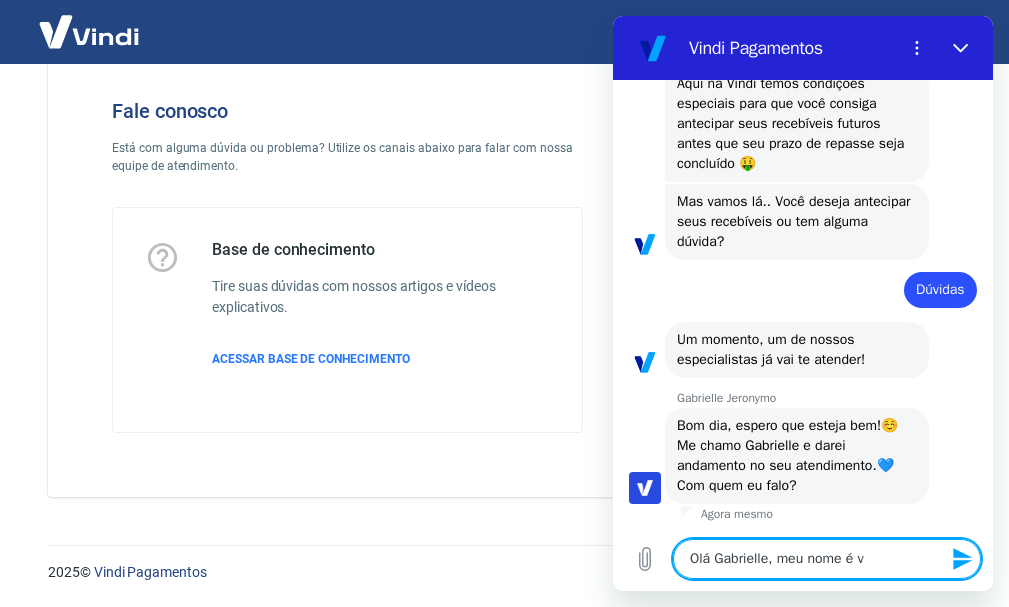 type on "Olá [NAME], meu nome é [NAME]" 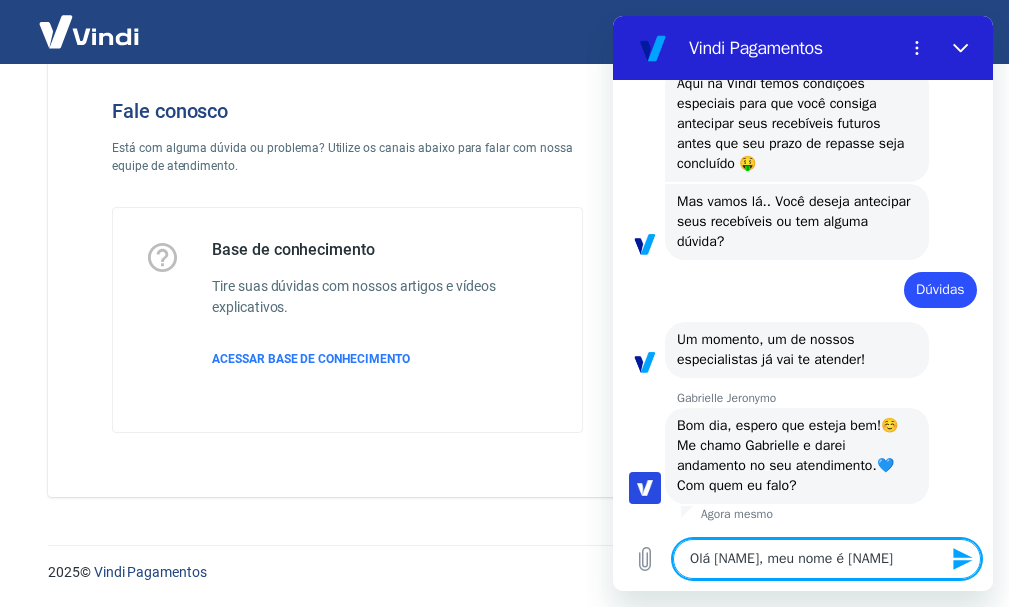 type on "Olá [NAME], meu nome é [NAME]" 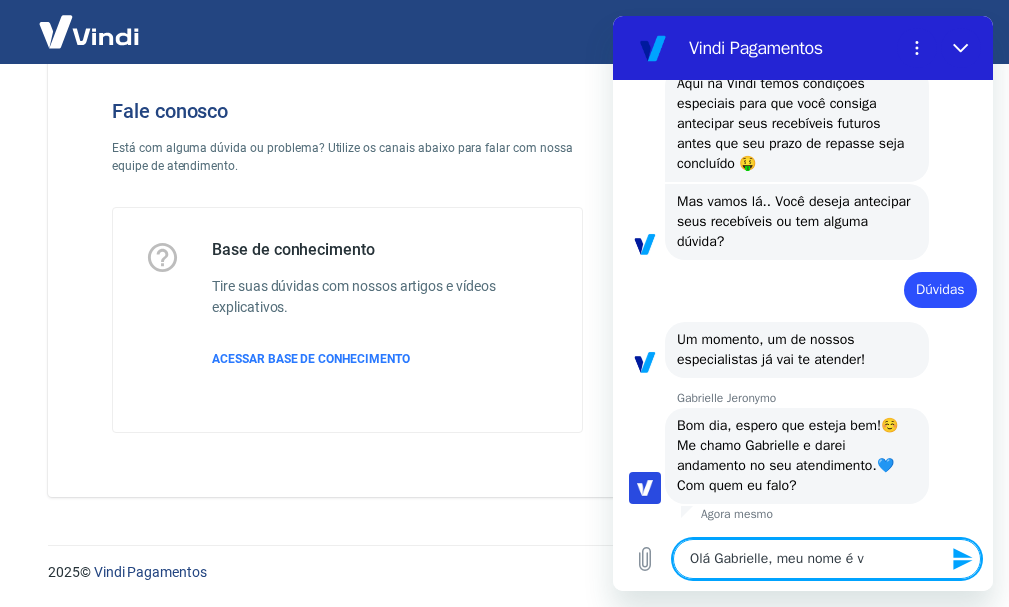 type on "Olá [NAME], meu nome é" 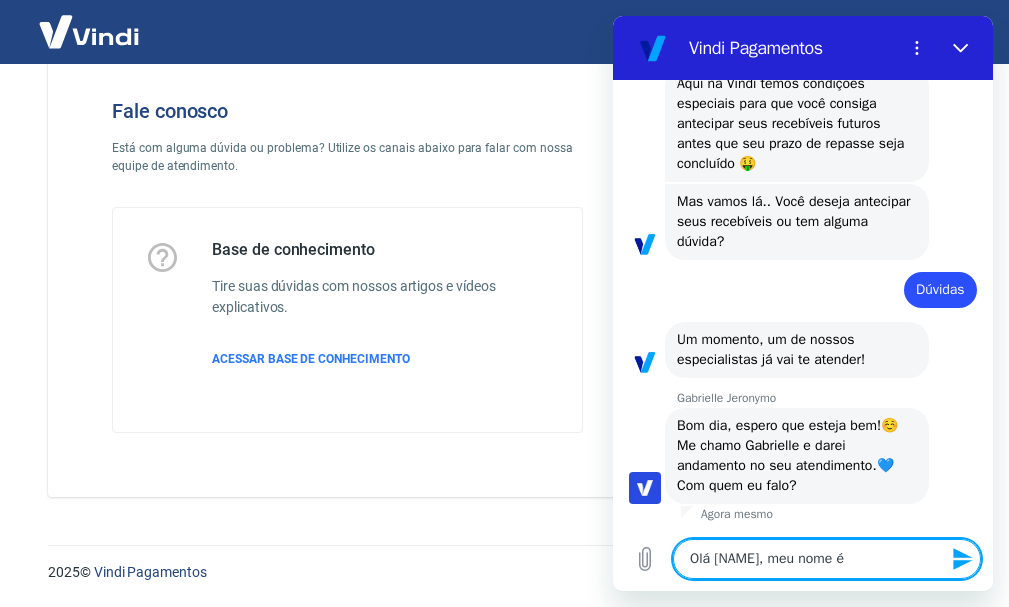 type on "Olá [NAME], meu nome é [NAME]" 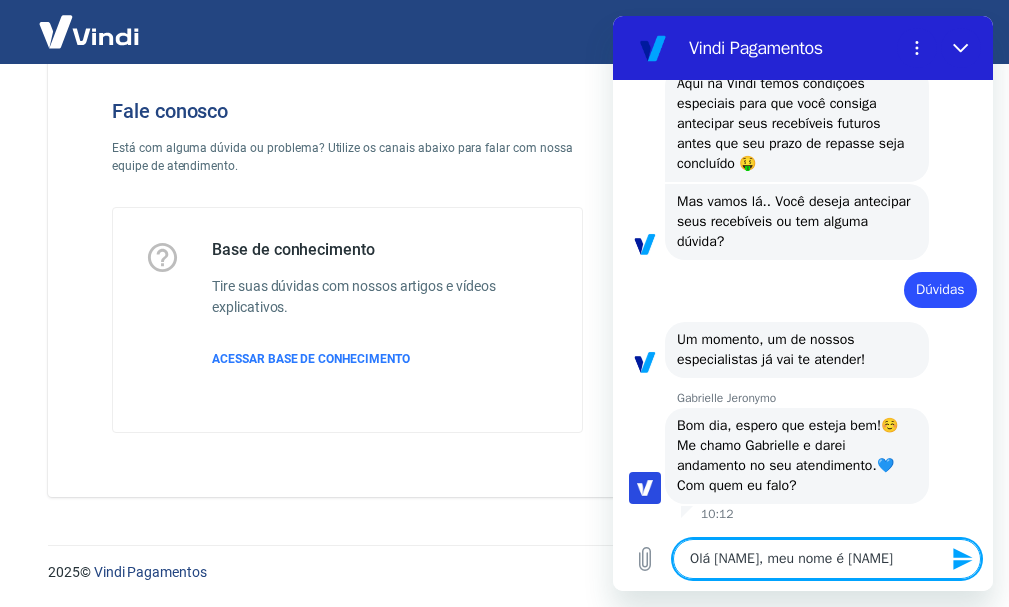 type on "Olá [NAME], meu nome é Vi" 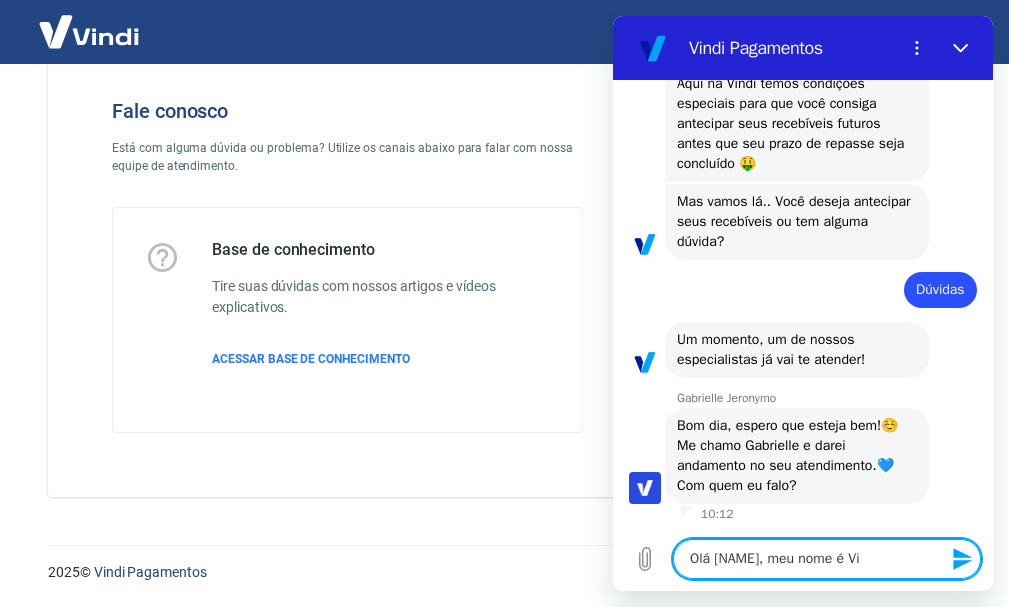 type on "Olá [NAME], meu nome é [NAME]" 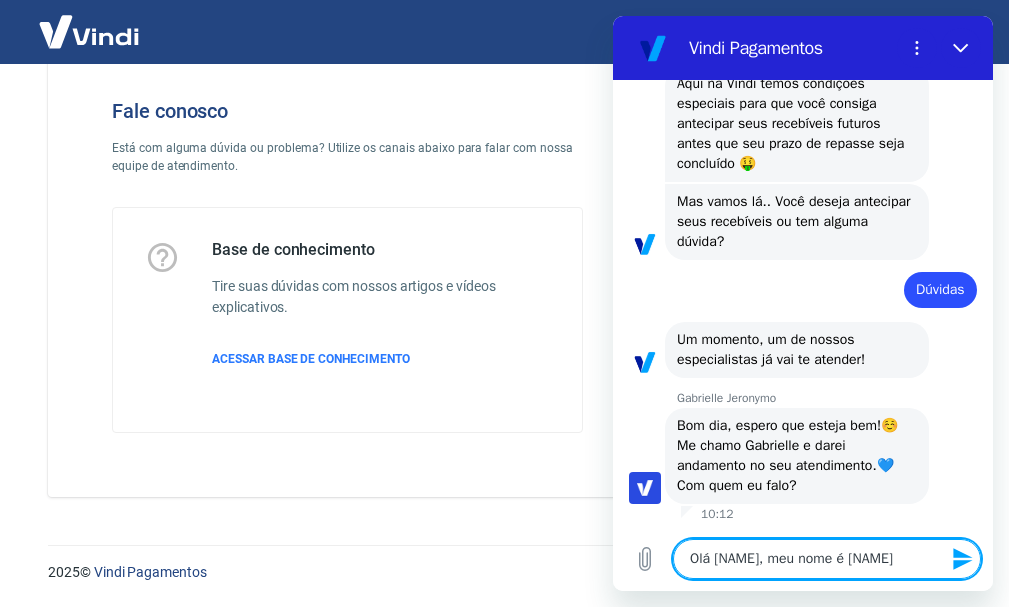 type on "Olá [NAME], meu nome é [NAME]" 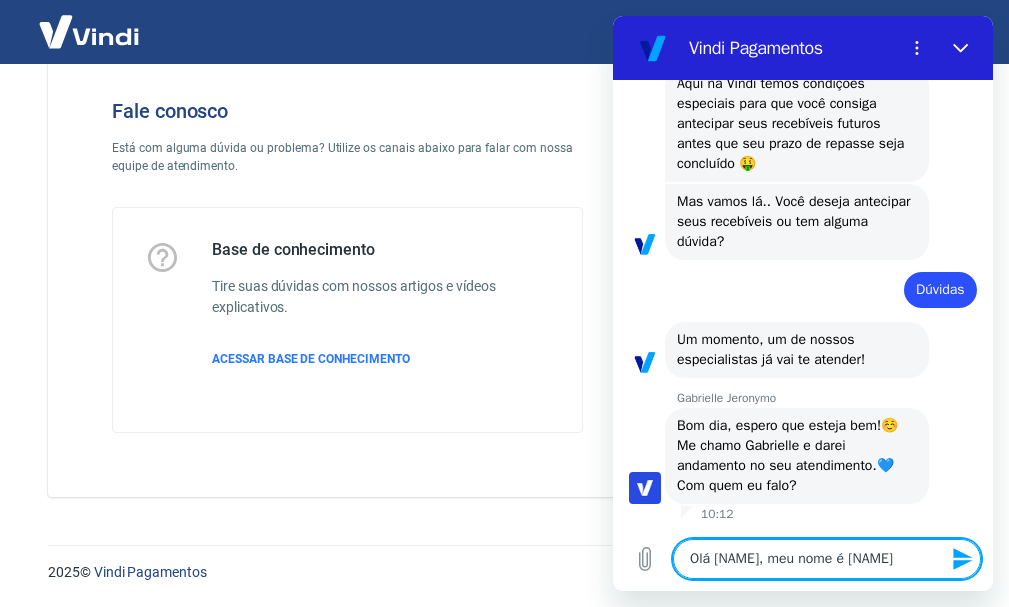 type on "Olá [NAME], meu nome é [NAME]." 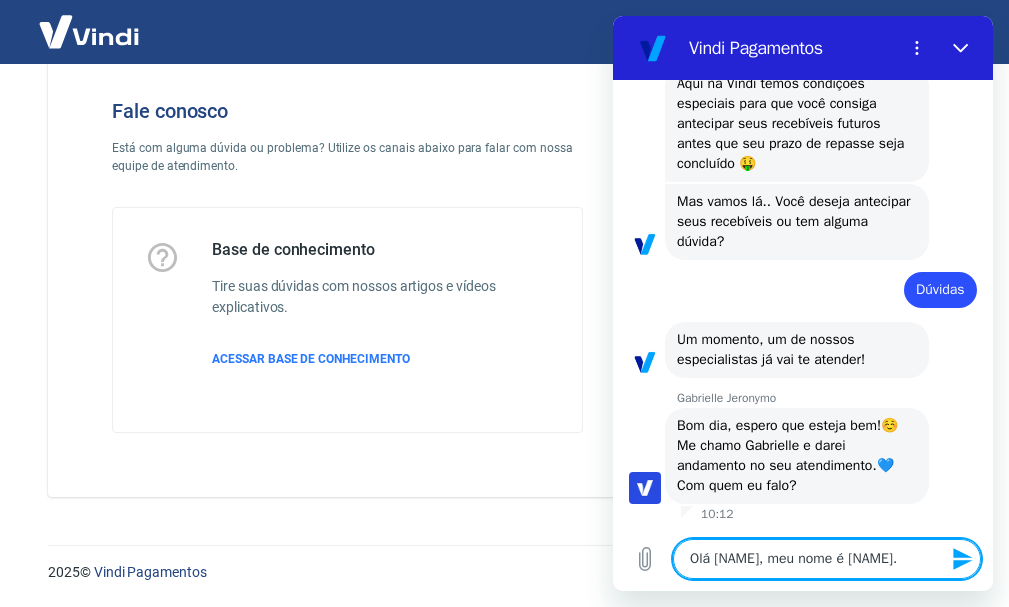 type on "Olá [NAME], meu nome é [NAME]." 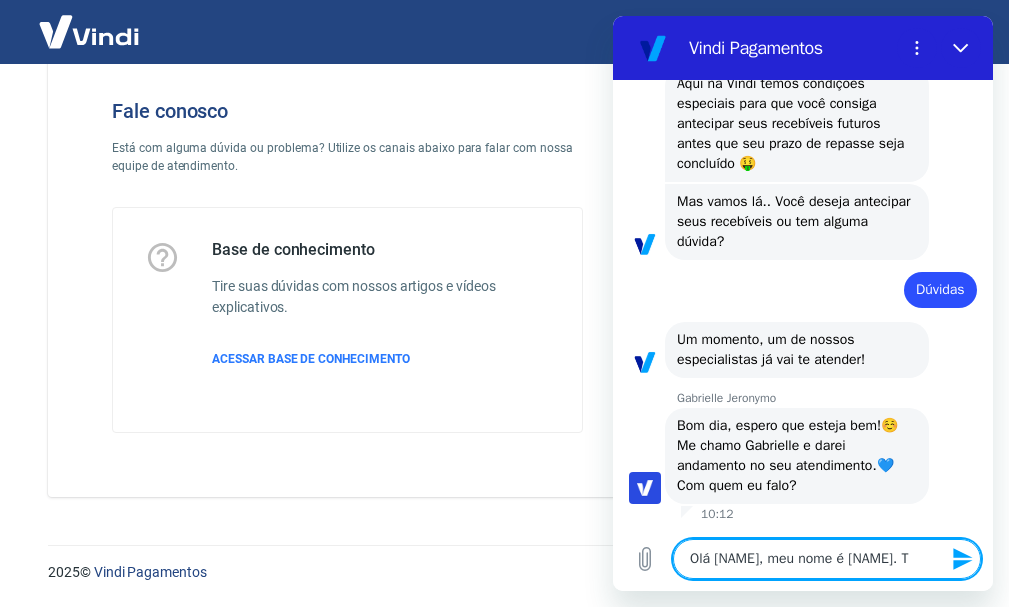 type on "x" 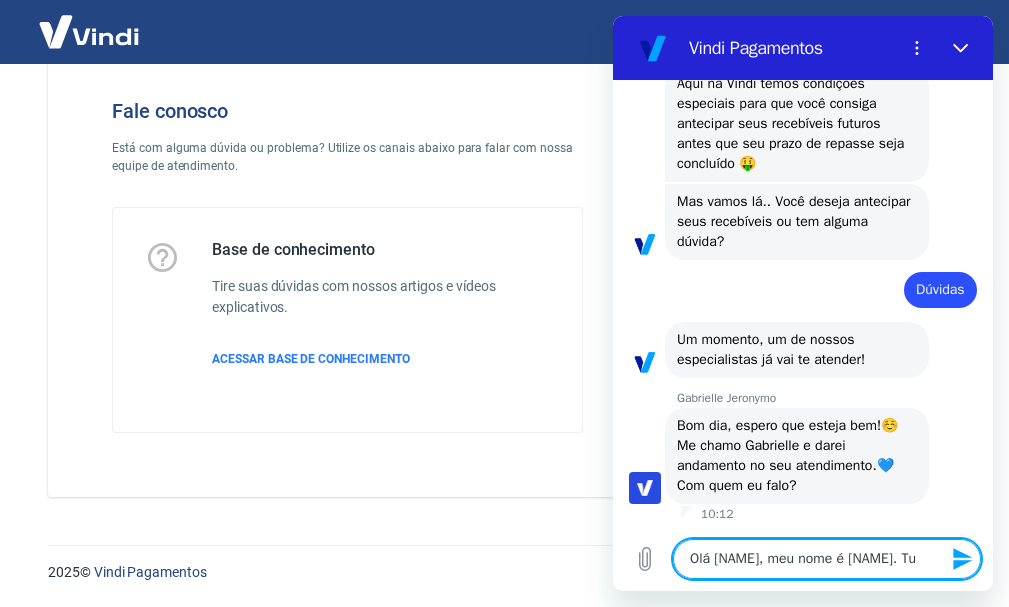 type on "Olá [NAME], meu nome é [NAME]. Tub" 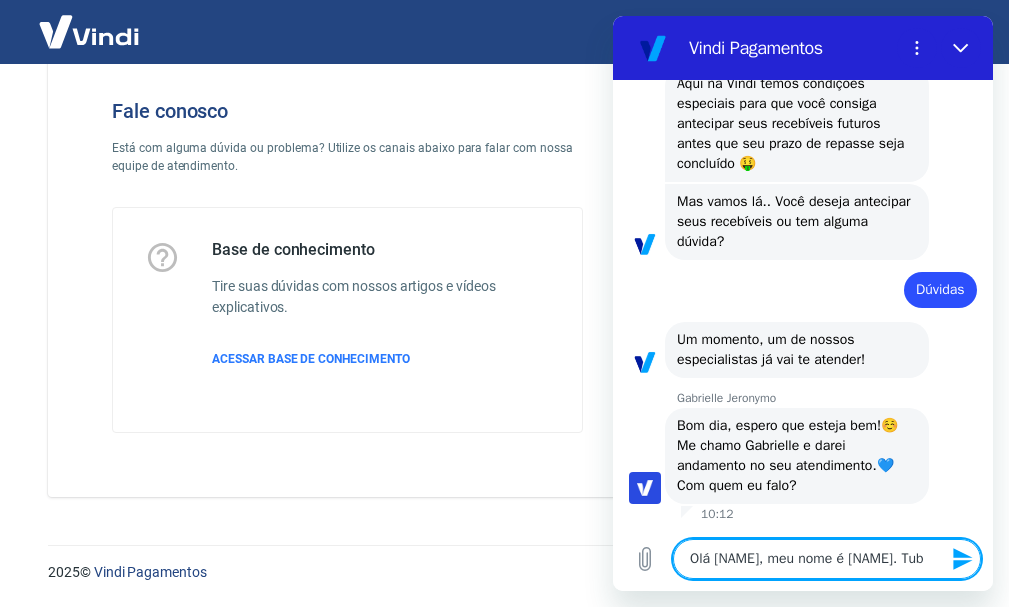 type on "Olá Gabrielle, meu nome é Victor. Tubo" 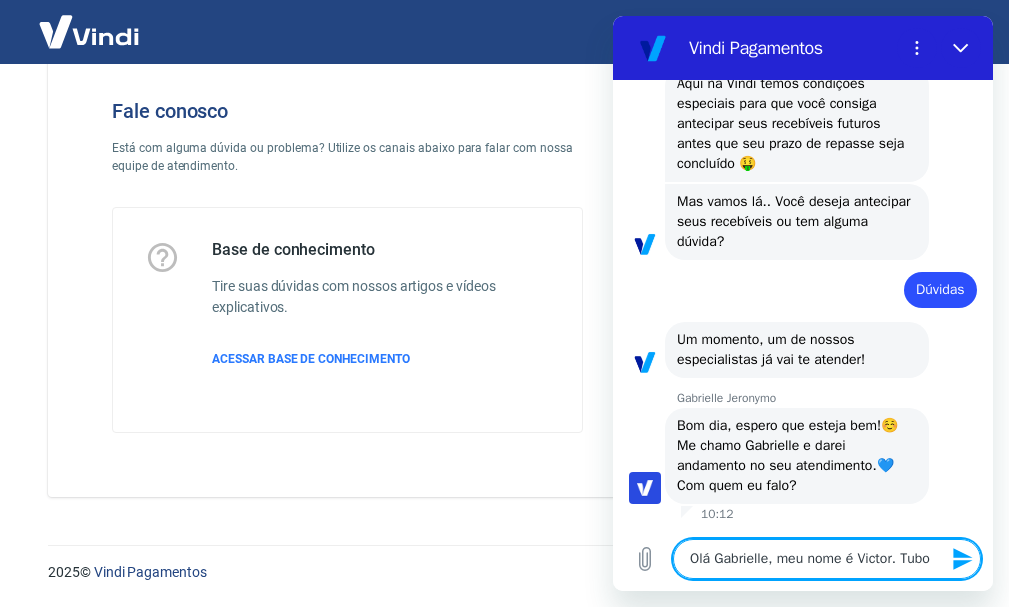type on "Olá [NAME], meu nome é [NAME]. Tuboe" 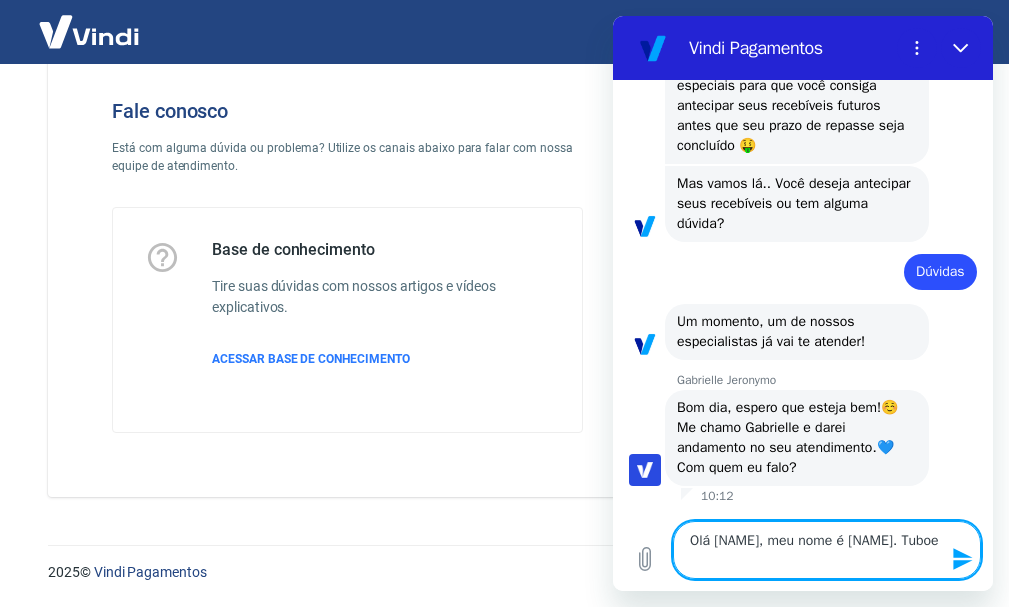 type on "Olá Gabrielle, meu nome é Victor. Tubo" 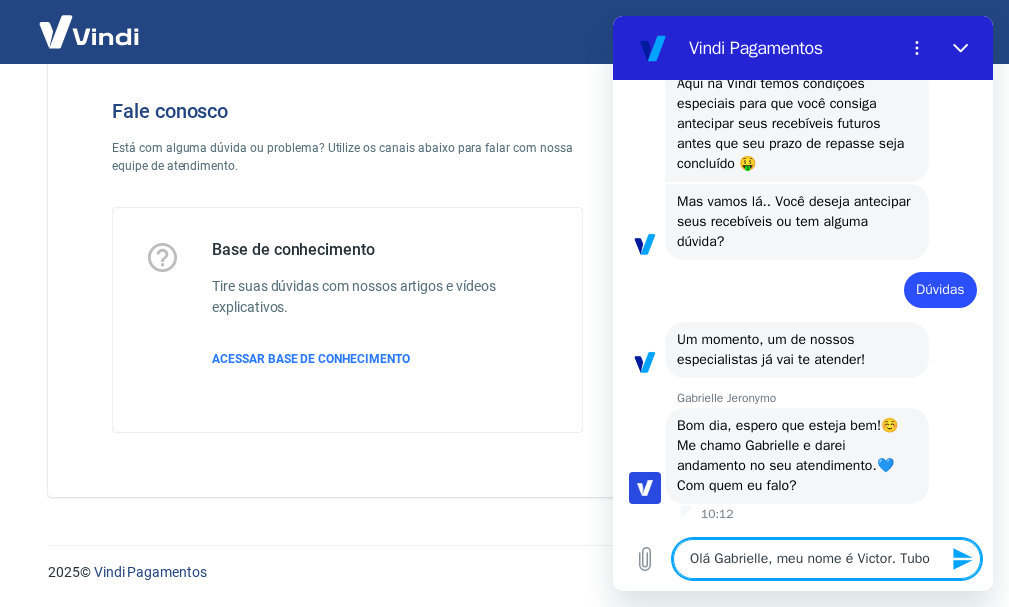type on "Olá [NAME], meu nome é [NAME]. Tub" 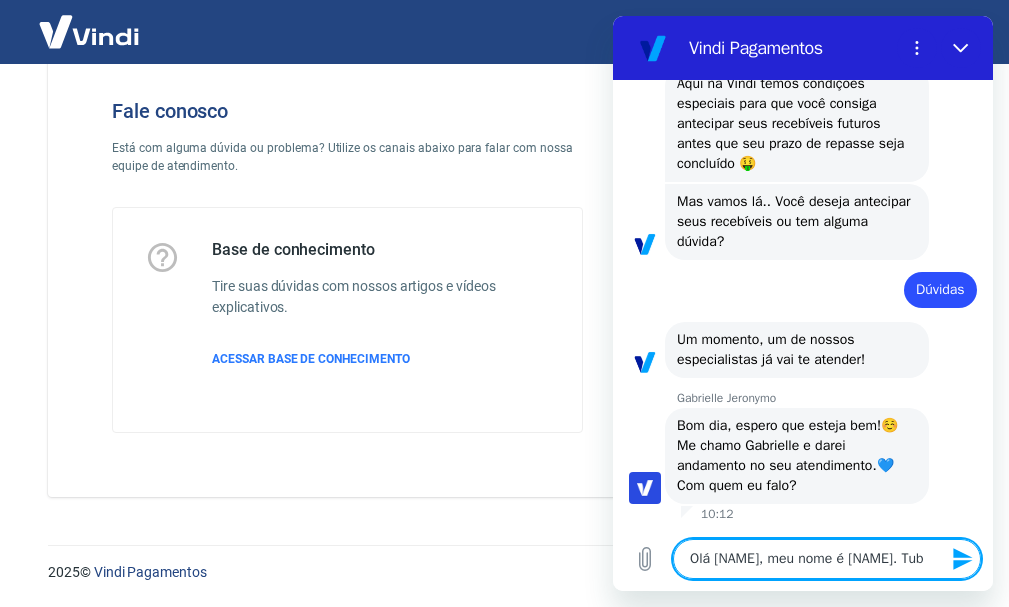 type on "Olá [NAME], meu nome é [NAME]. Tu" 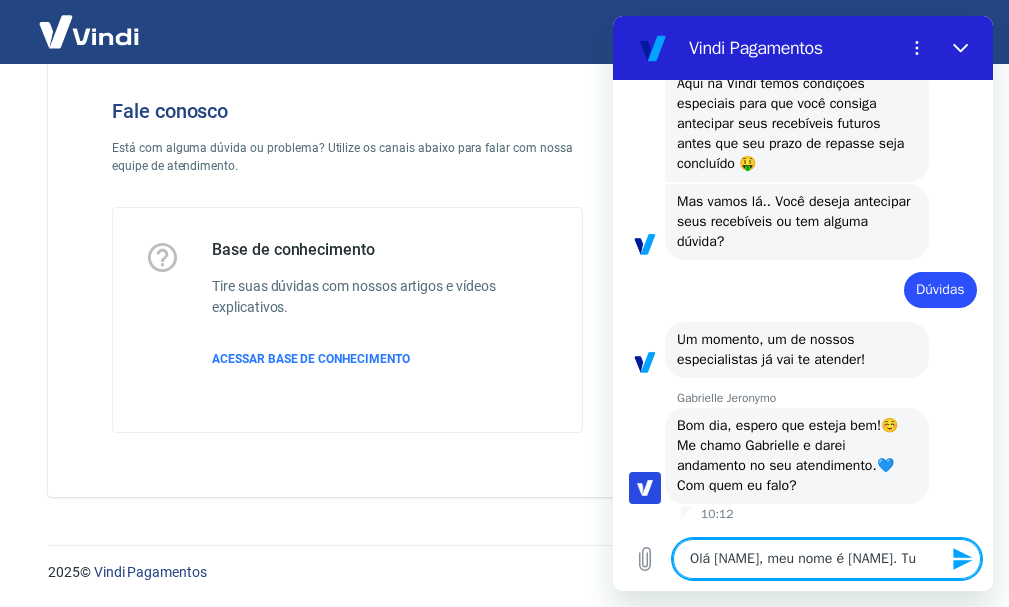 type on "Olá [NAME], meu nome é [NAME]. Tud" 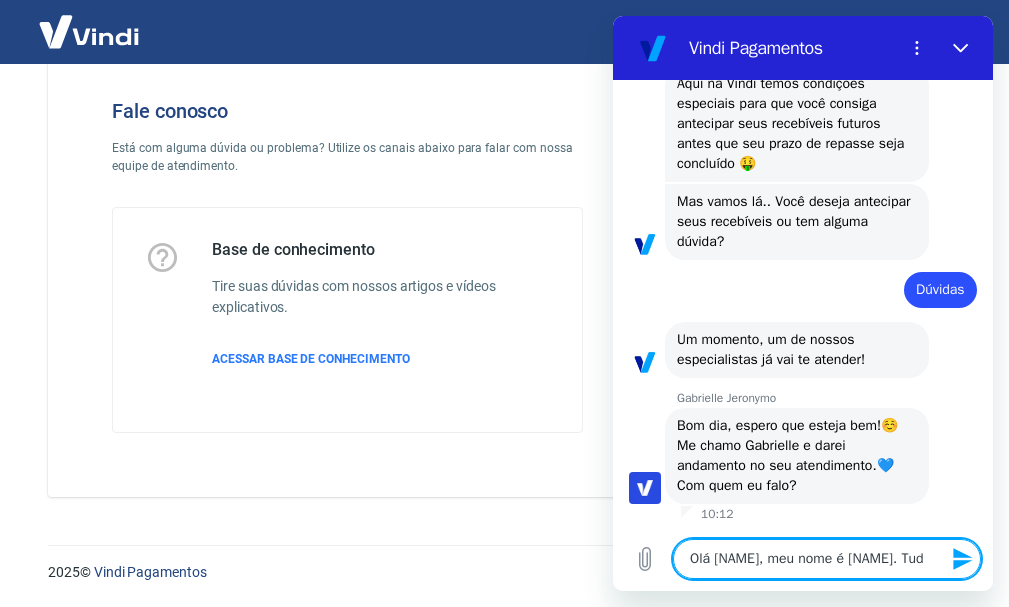 type on "x" 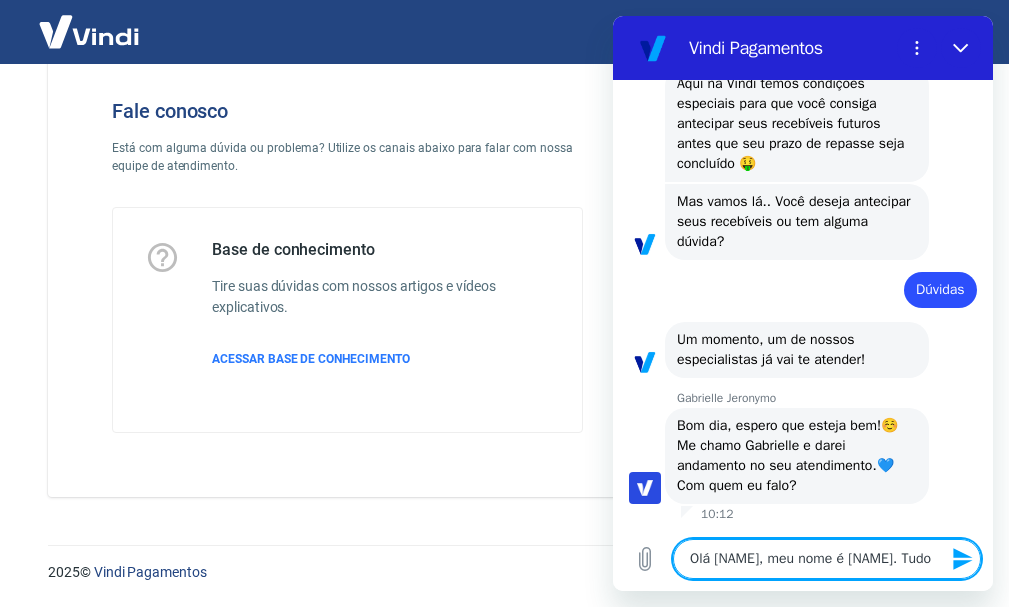 type on "Olá [NAME], meu nome é [NAME]. Tudo" 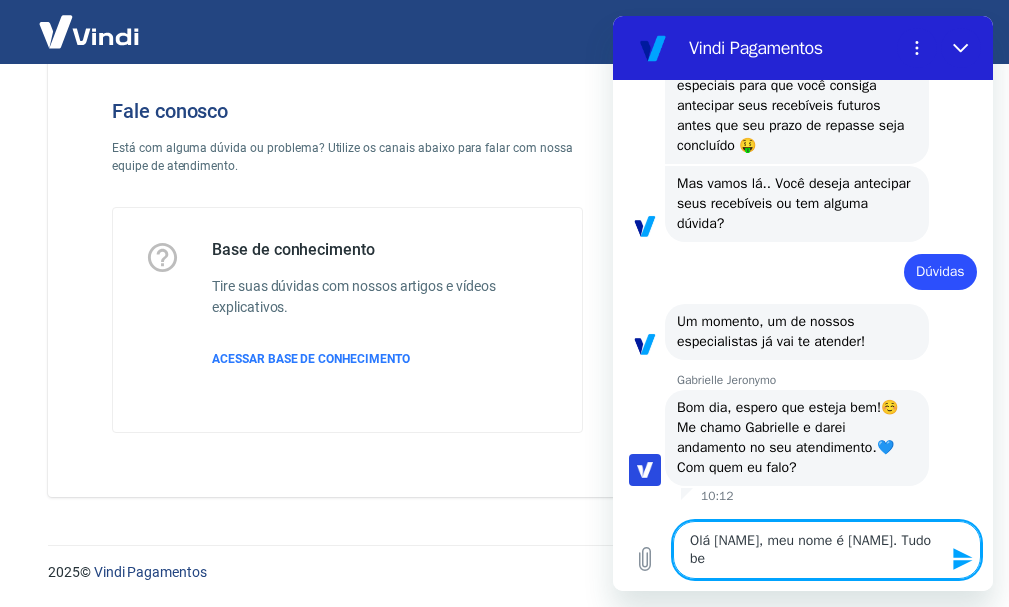 type on "Olá Gabrielle, meu nome é Victor. Tudo be" 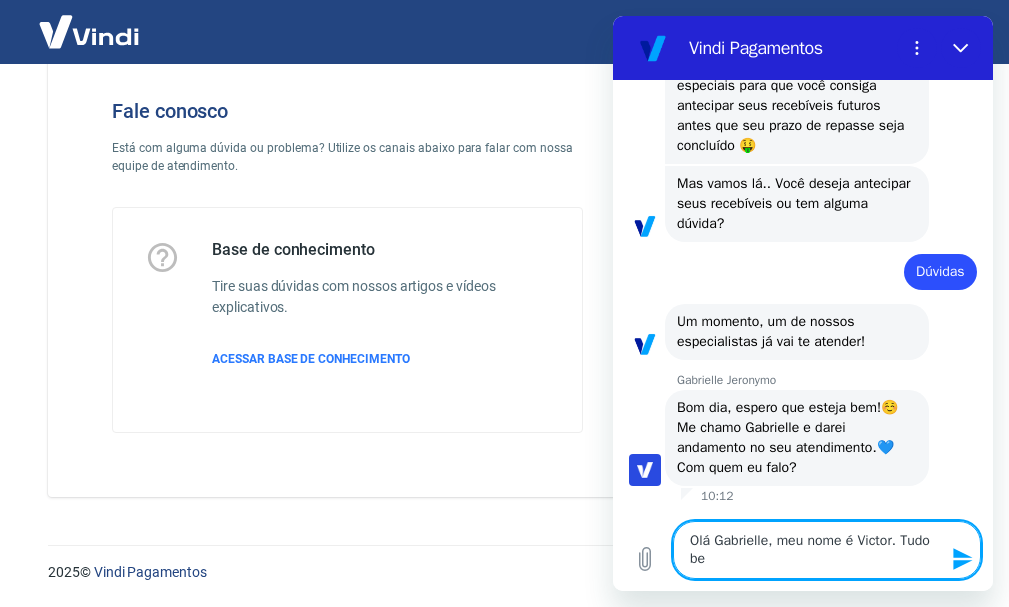 type on "Olá [NAME], meu nome é [NAME]. Tudo bem" 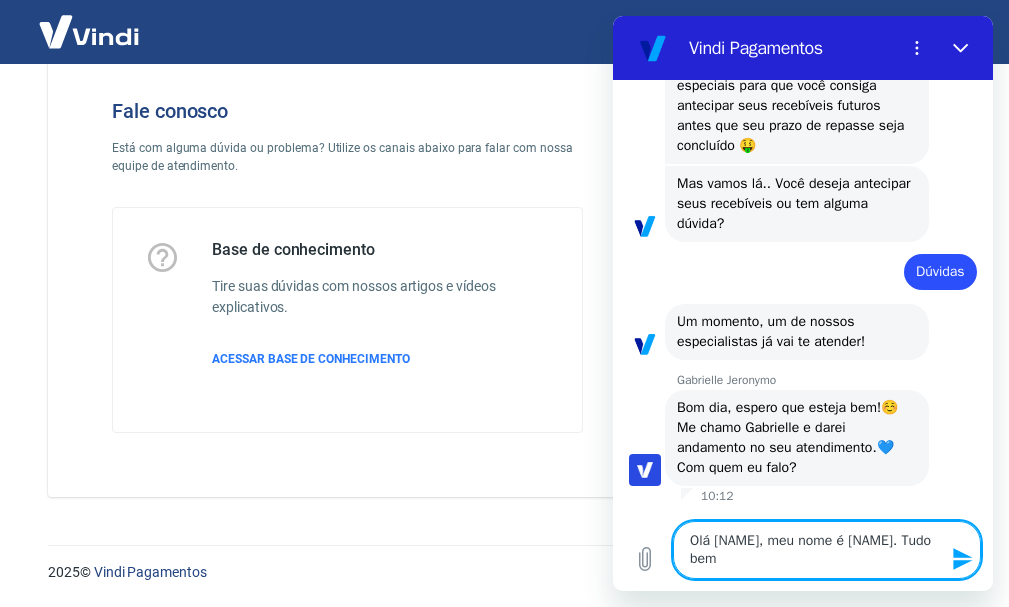 type on "Olá [NAME], meu nome é [NAME]. Tudo bem?" 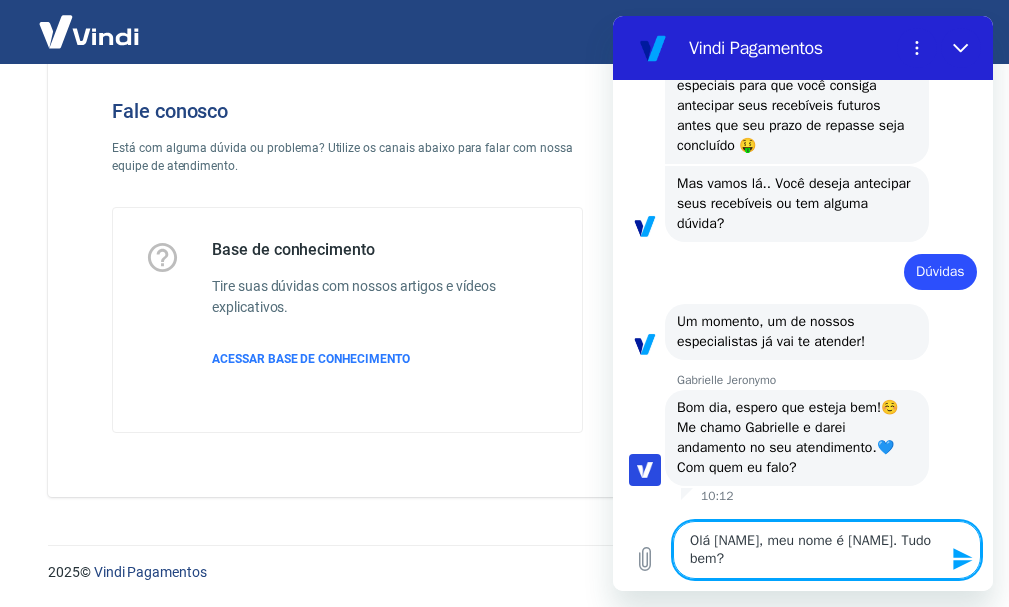 type 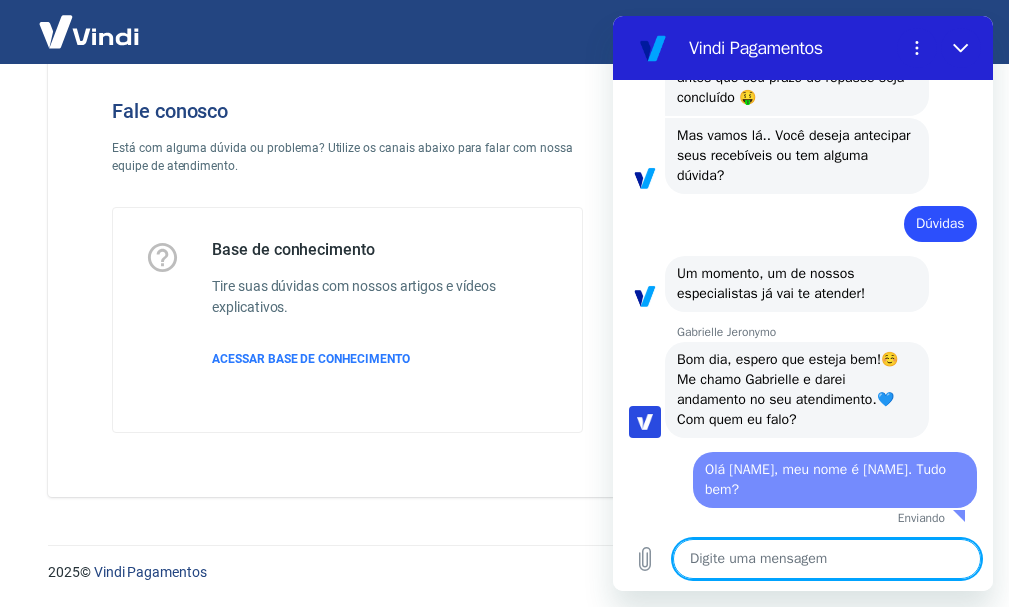 type on "x" 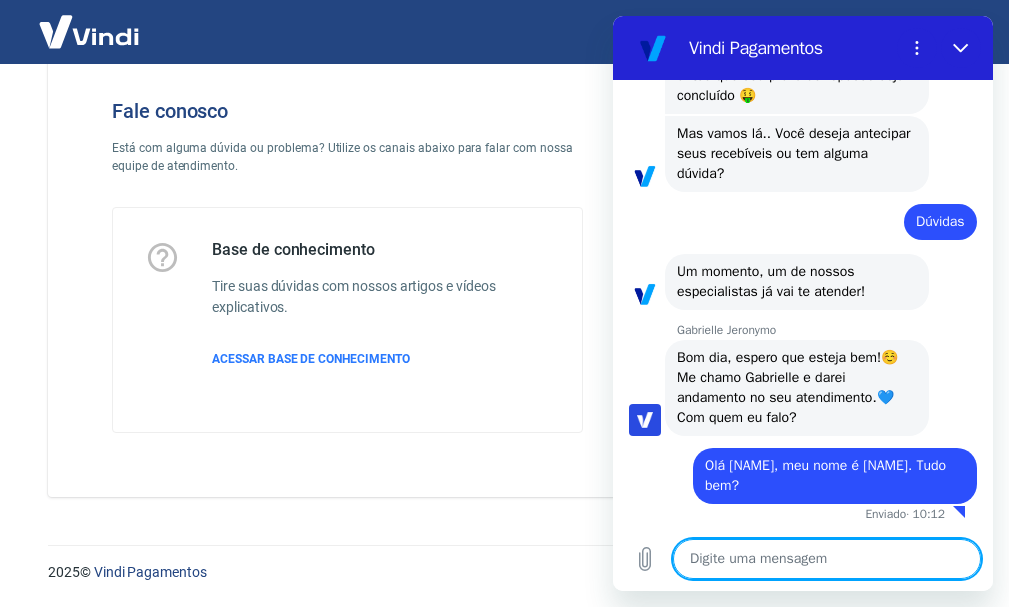 scroll, scrollTop: 382, scrollLeft: 0, axis: vertical 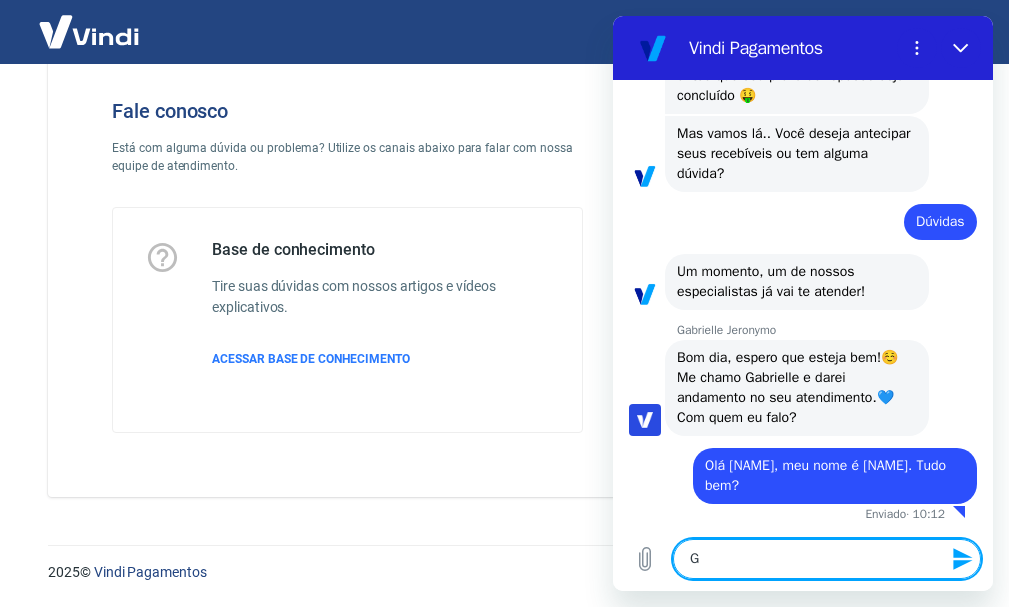 type on "Go" 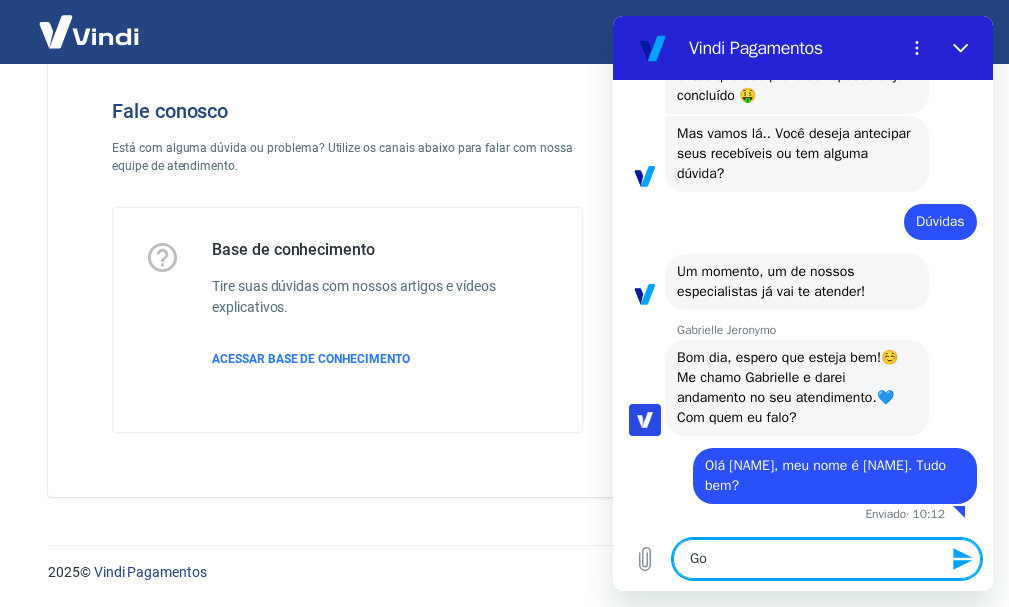 type on "Gos" 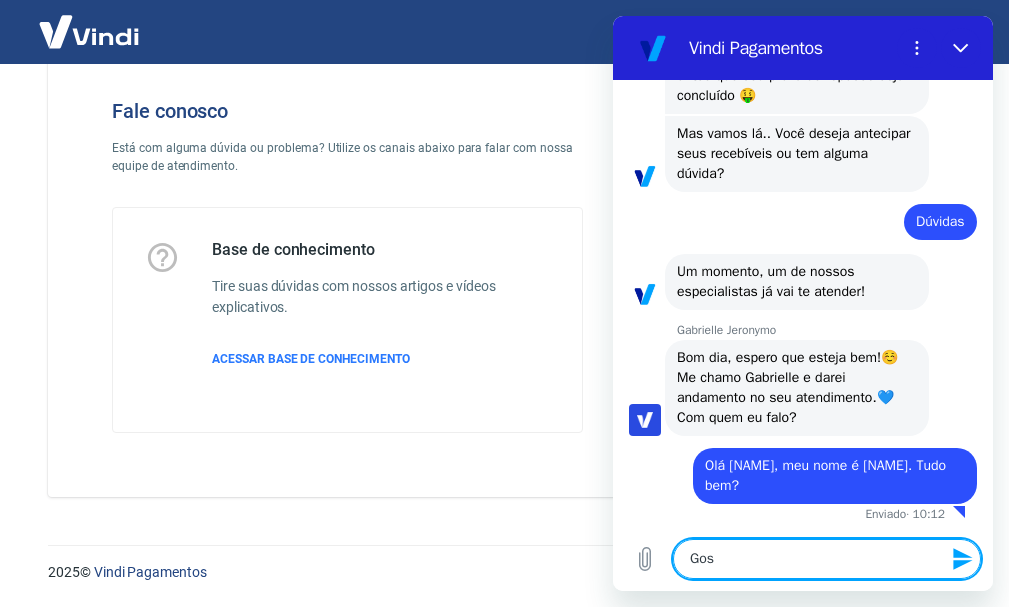 type on "x" 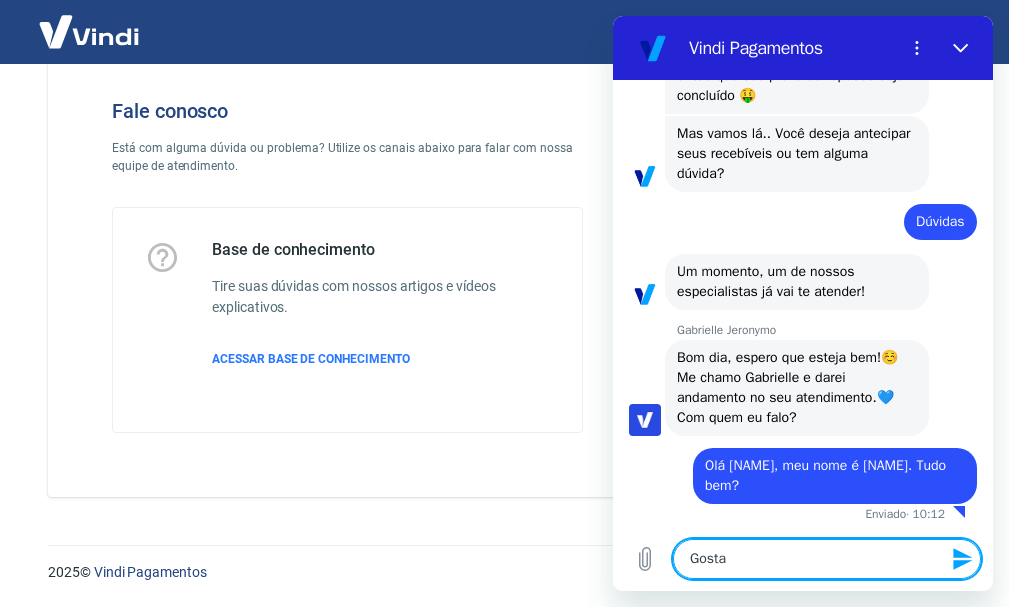 type on "Gostas" 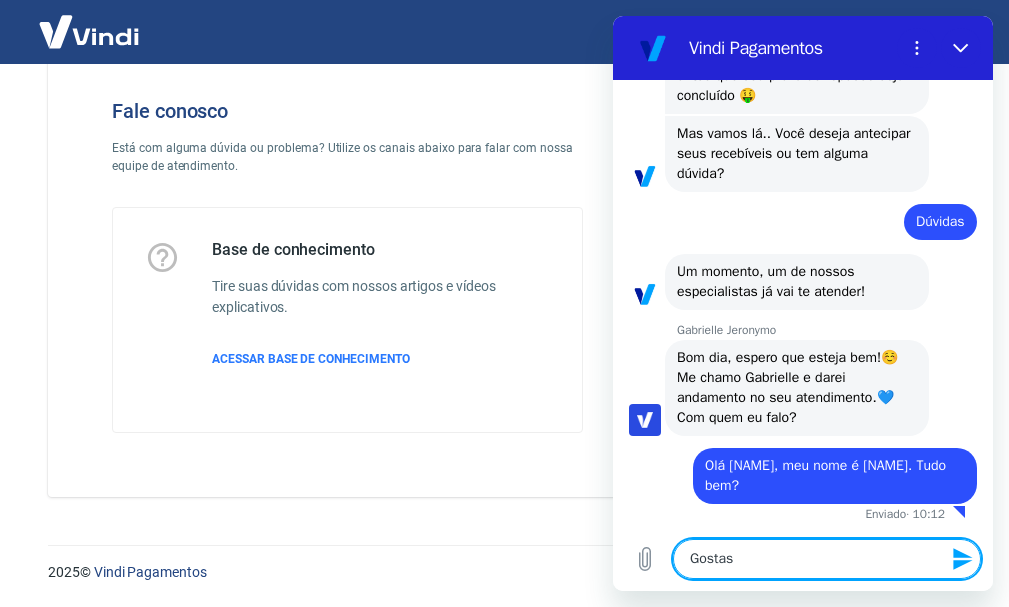 type on "Gostasr" 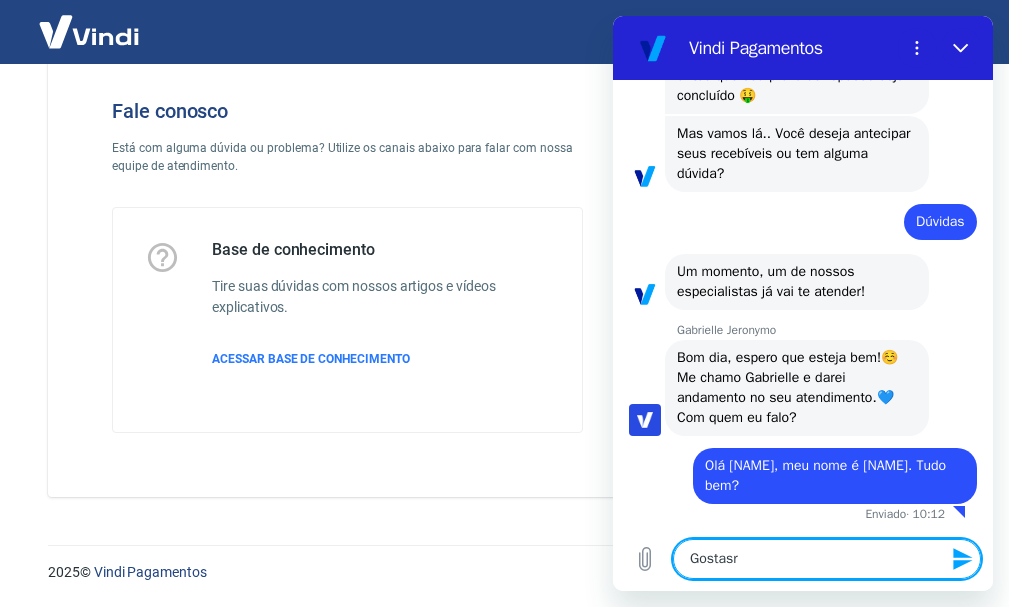 type on "Gostasri" 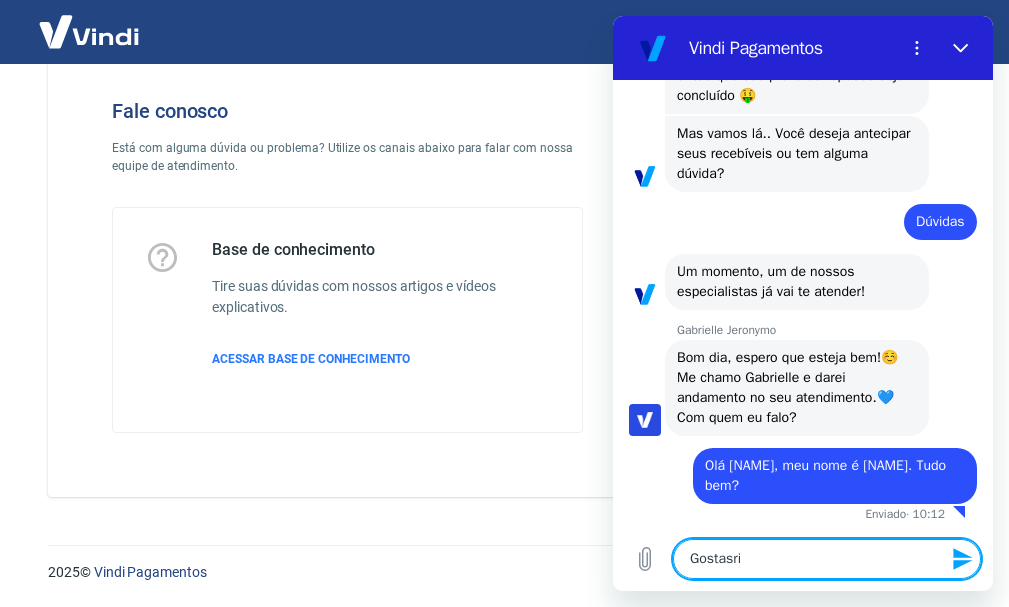type on "Gostasria" 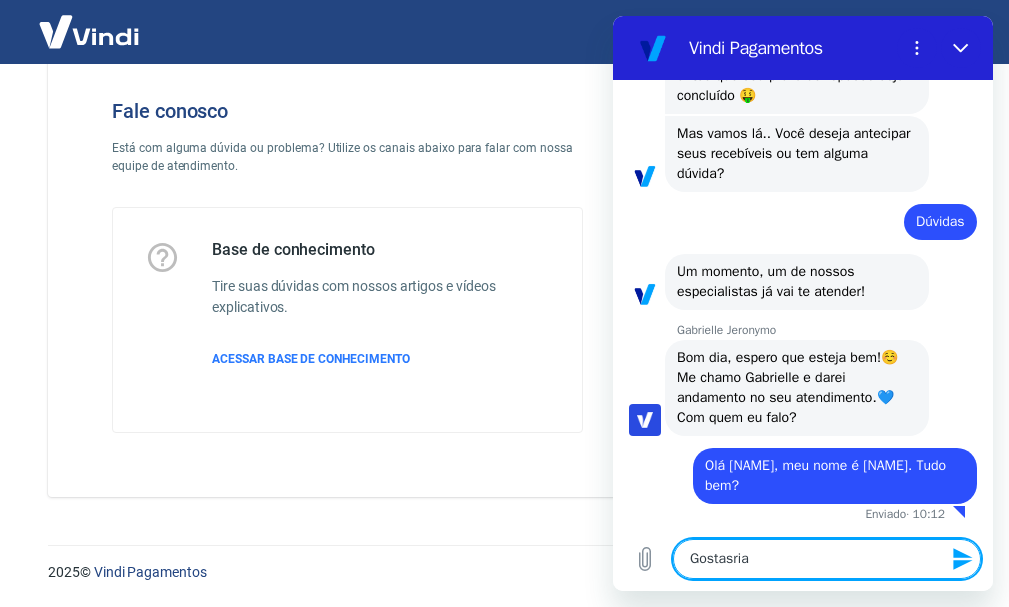 type on "Gostasri" 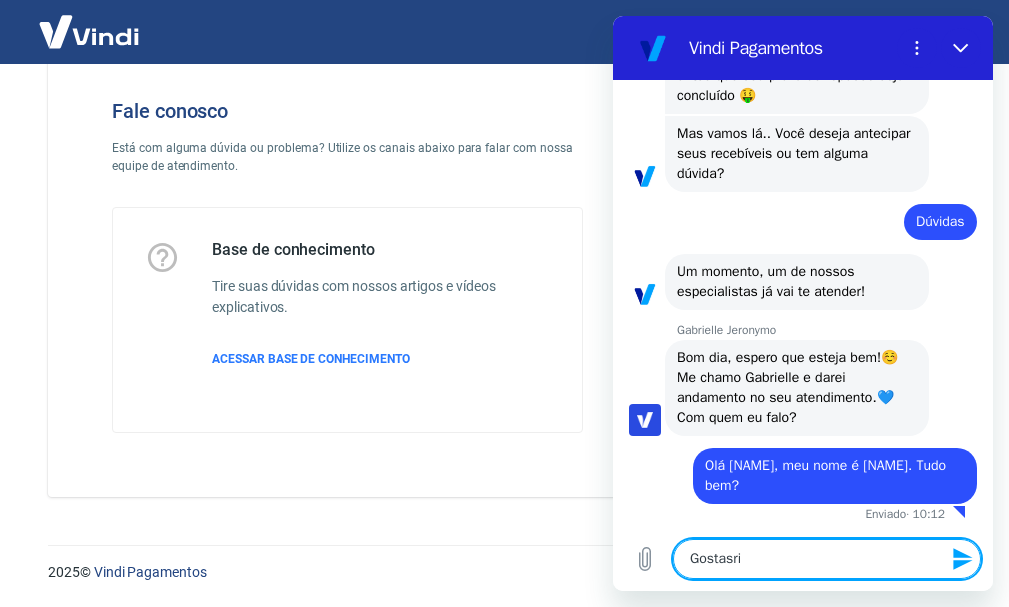 type on "Gostasr" 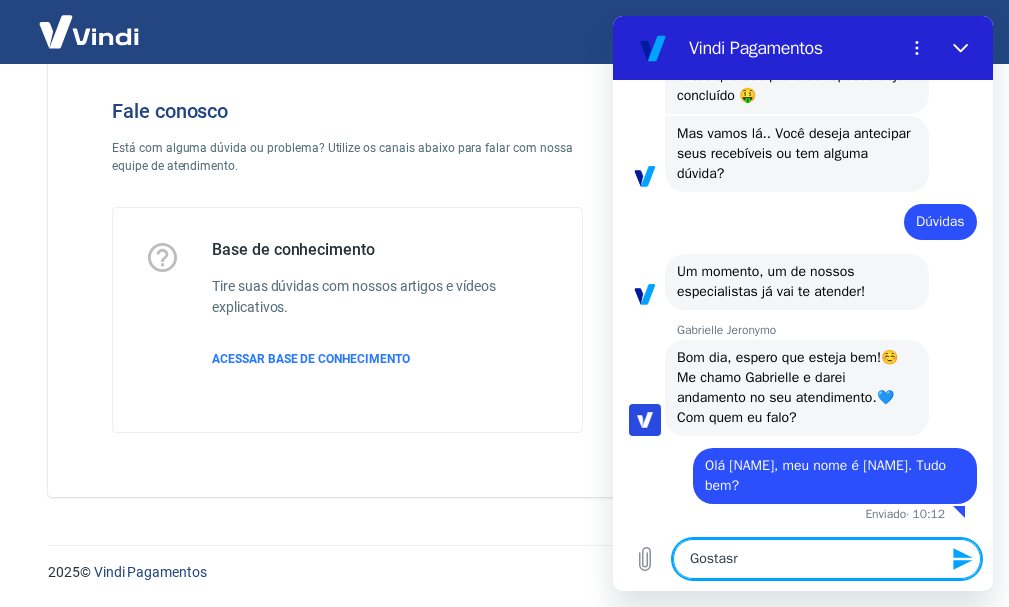 type on "Gostas" 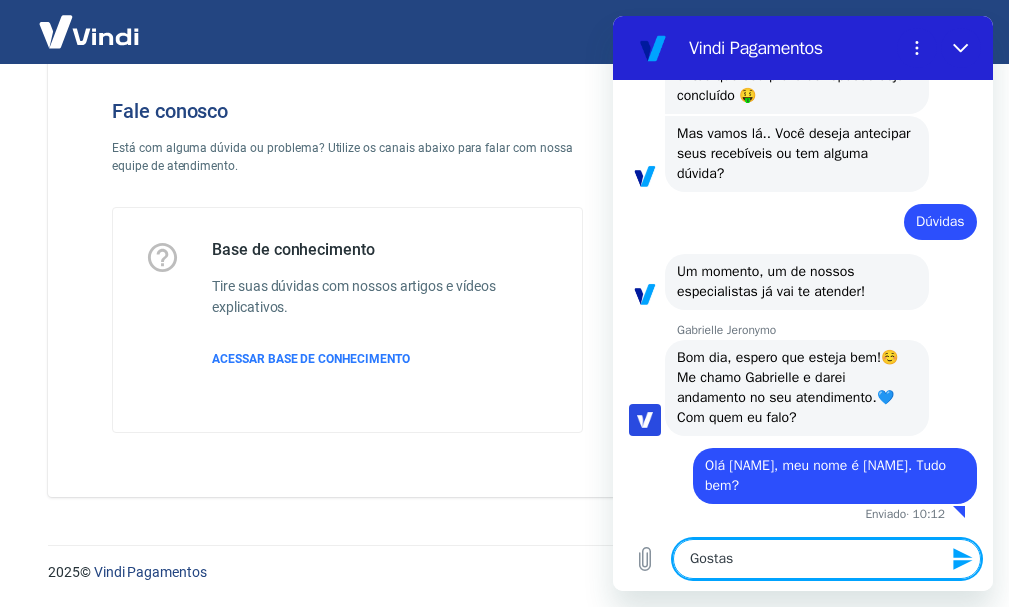 type on "Gosta" 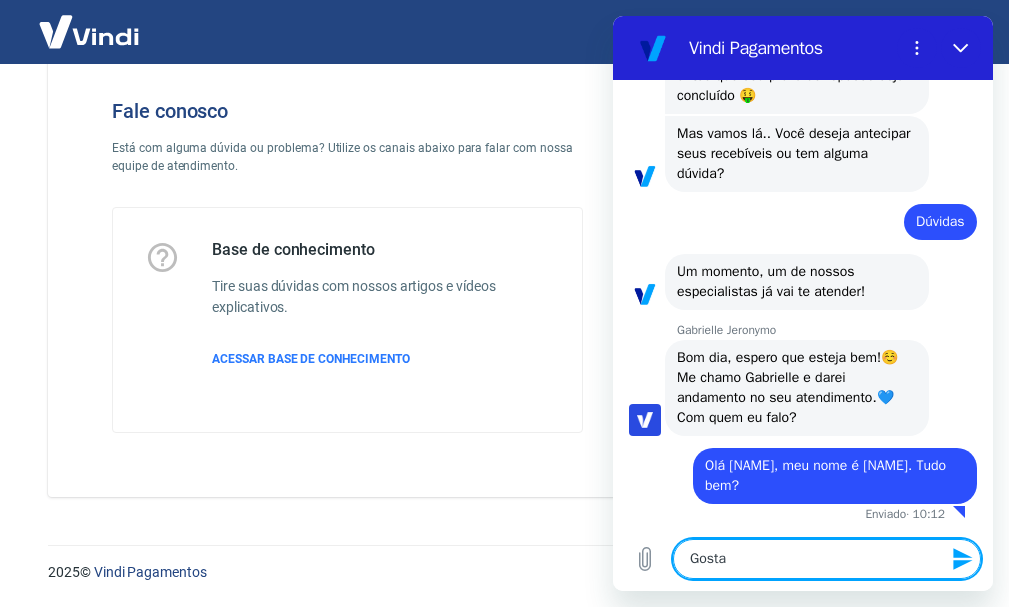 type on "Gostar" 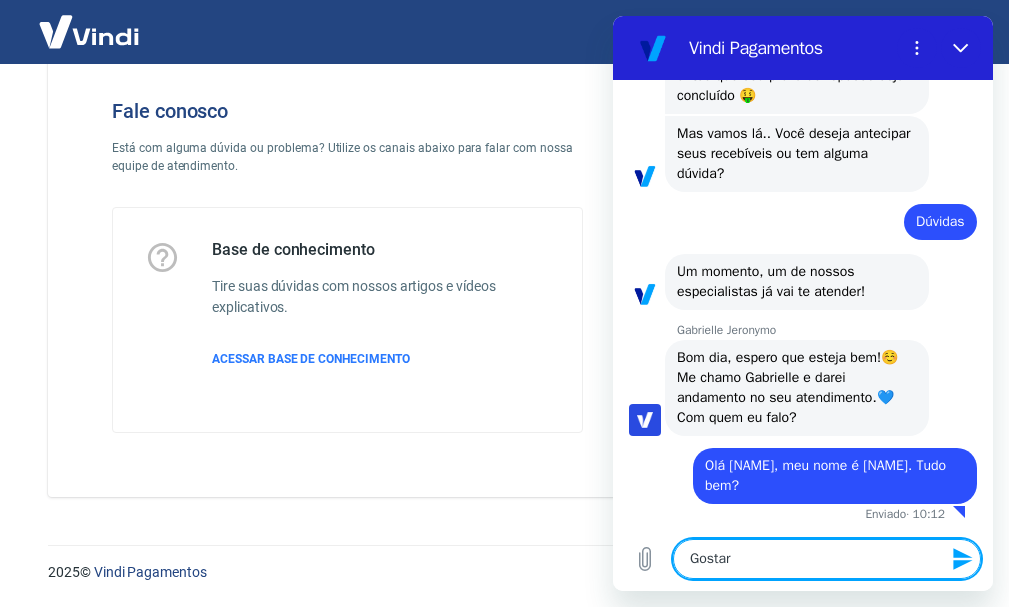 type on "Gostari" 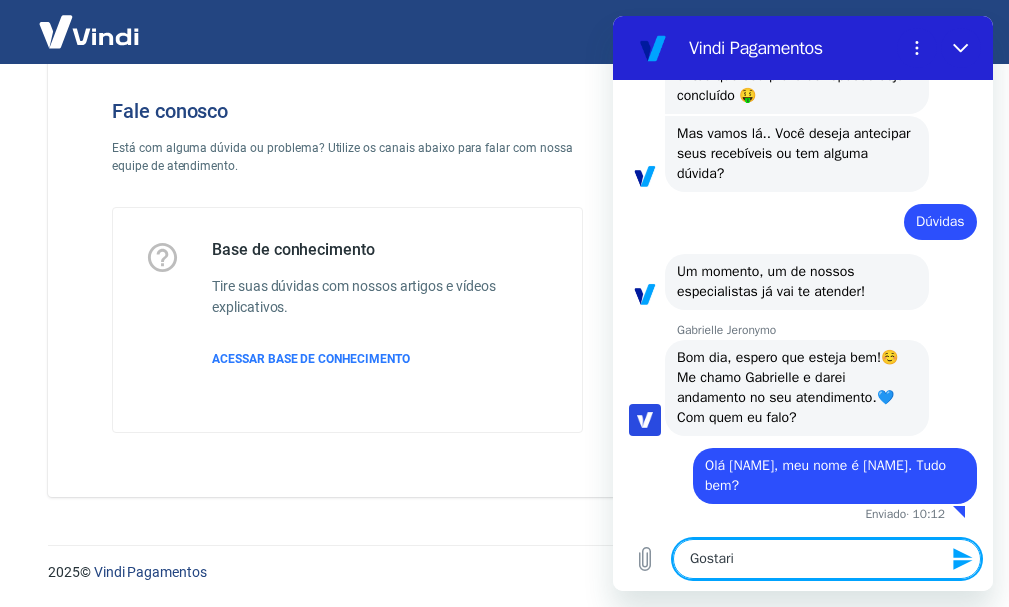 type on "Gostaria" 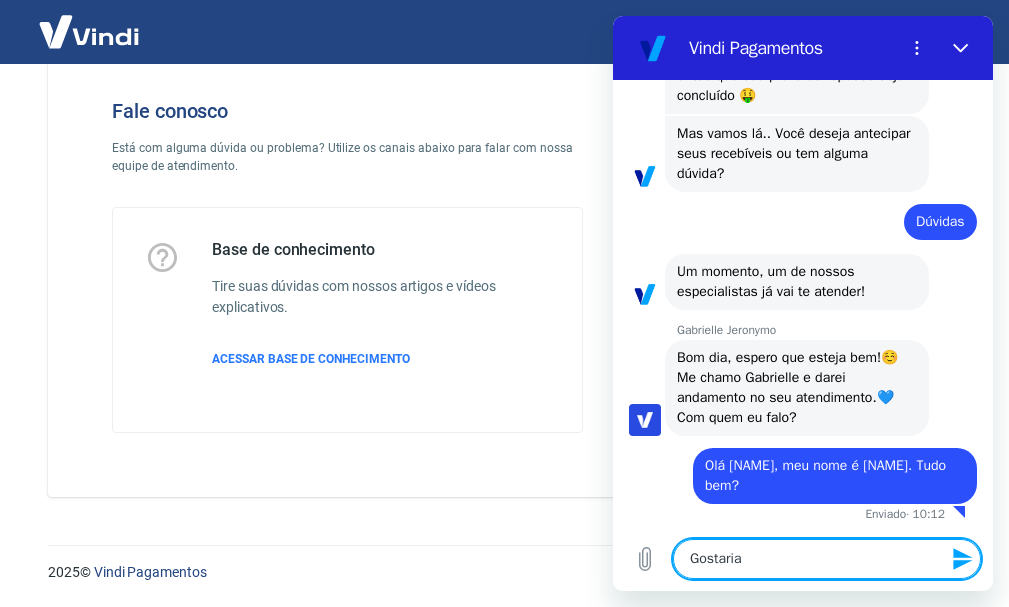 type on "x" 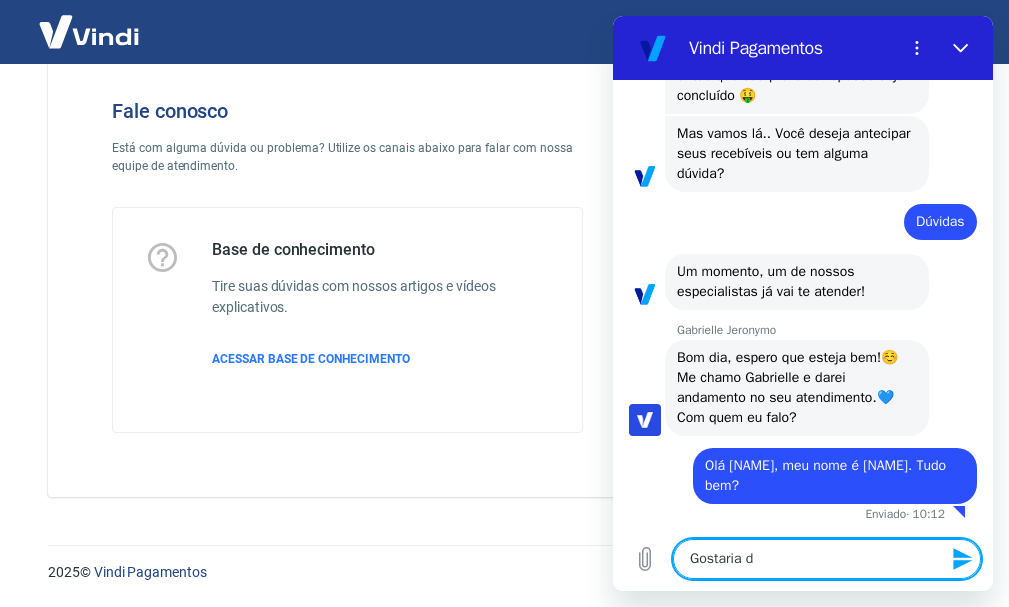 type on "Gostaria de" 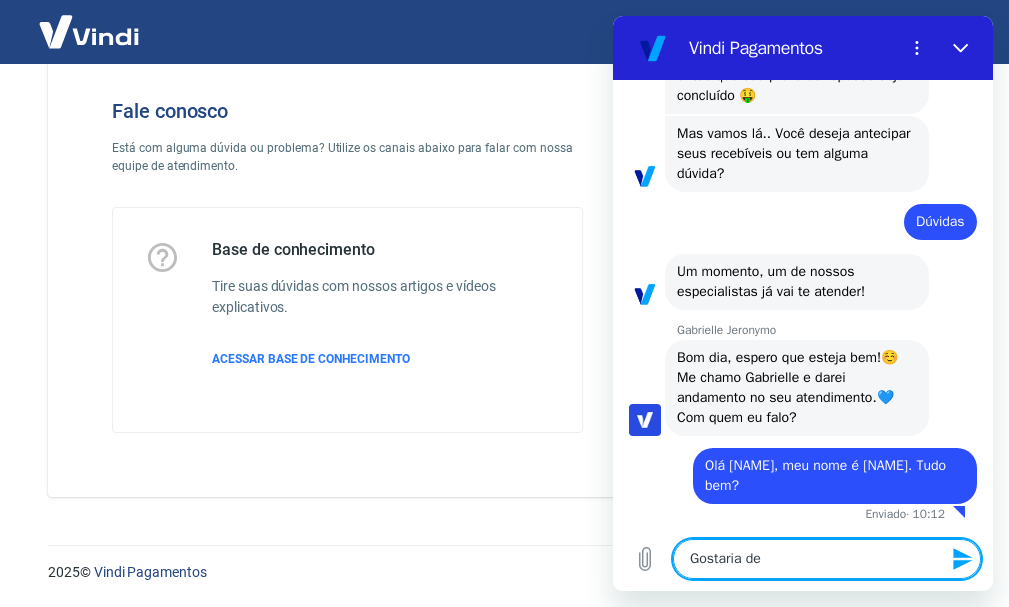type on "Gostaria de" 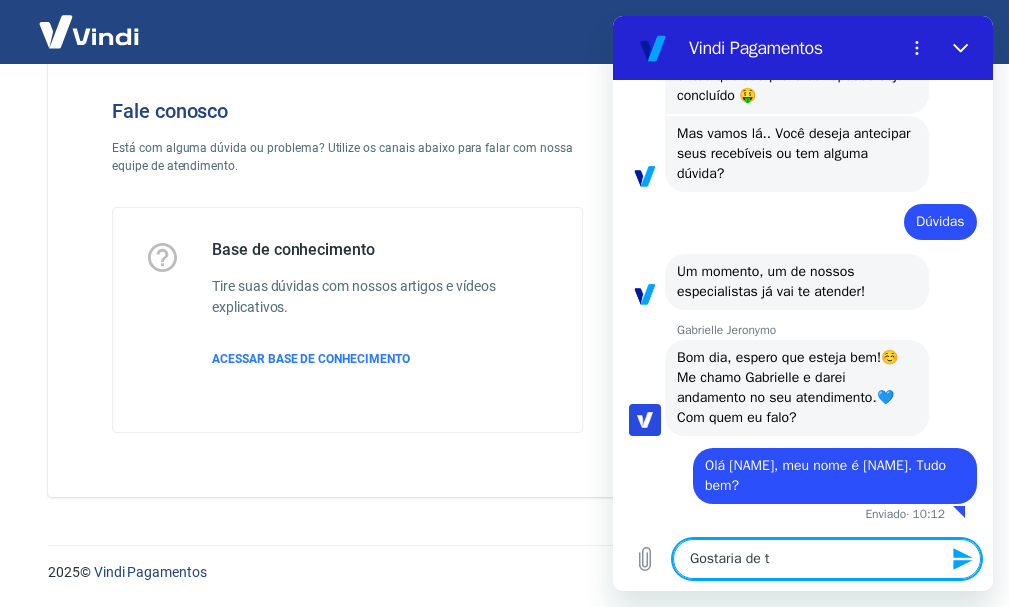 type on "Gostaria de ti" 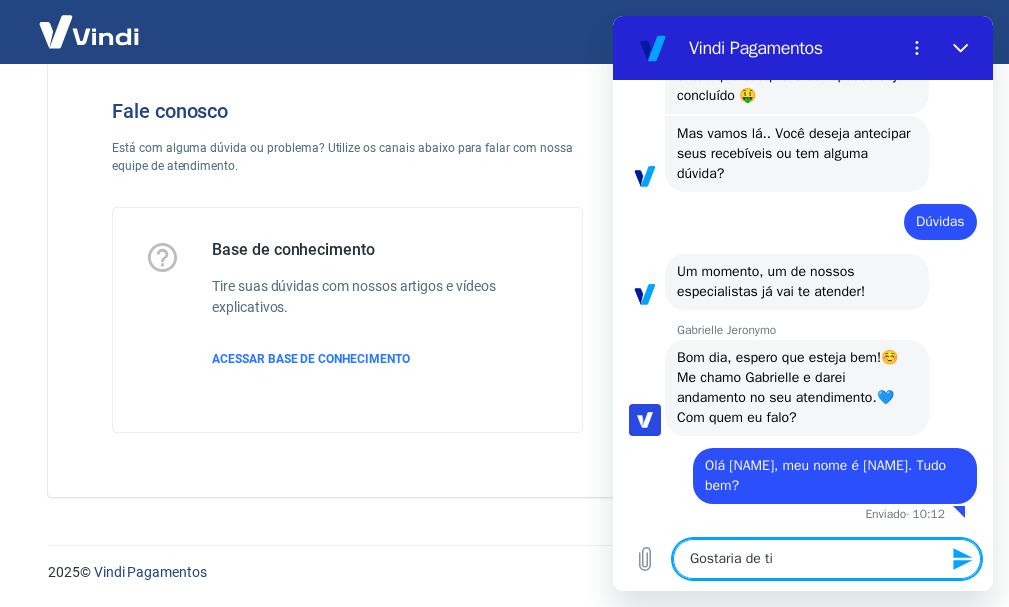 type on "Gostaria de tir" 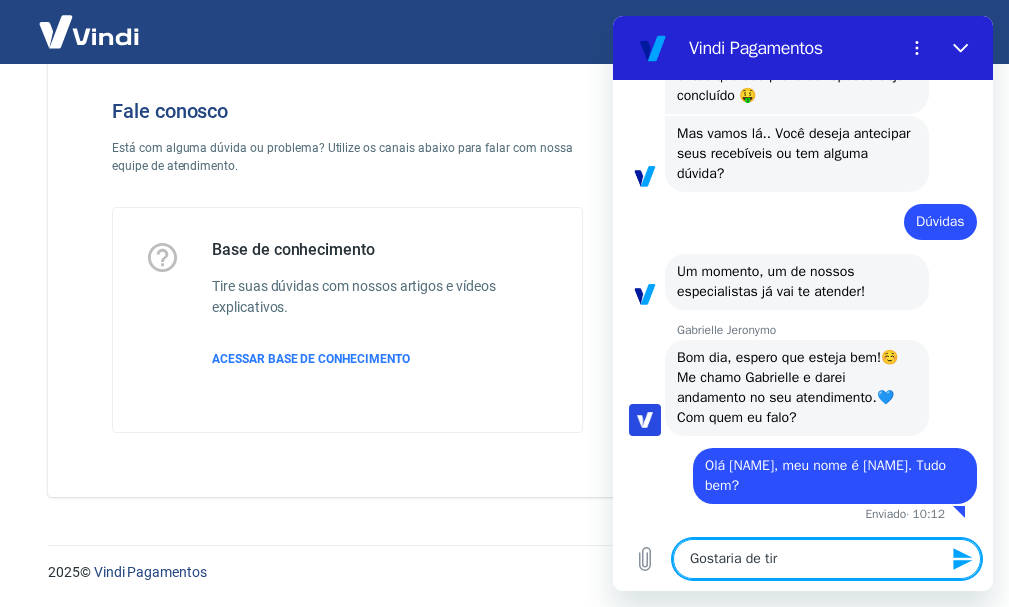type on "x" 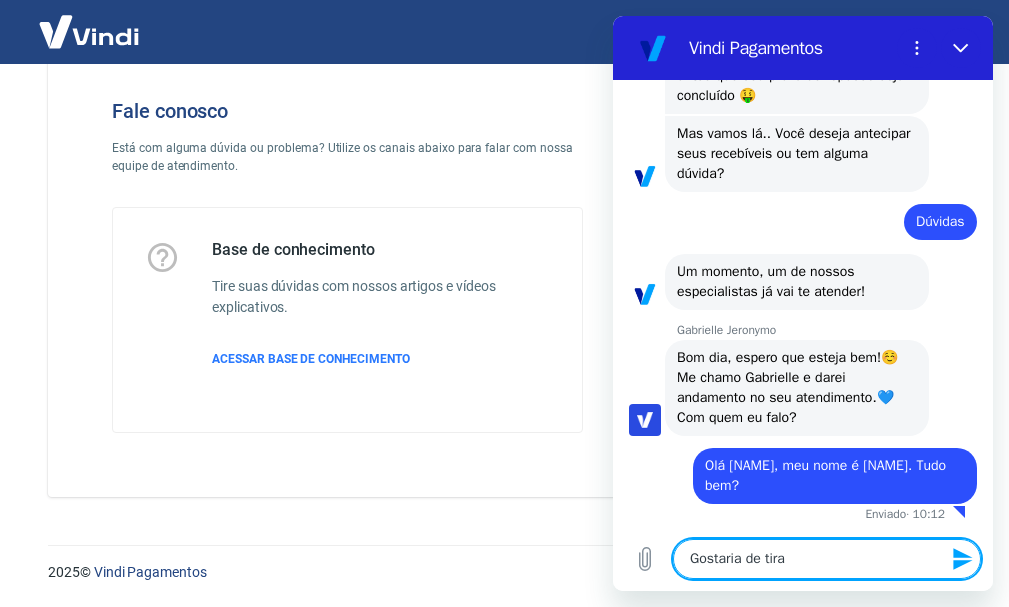 type on "Gostaria de tirar" 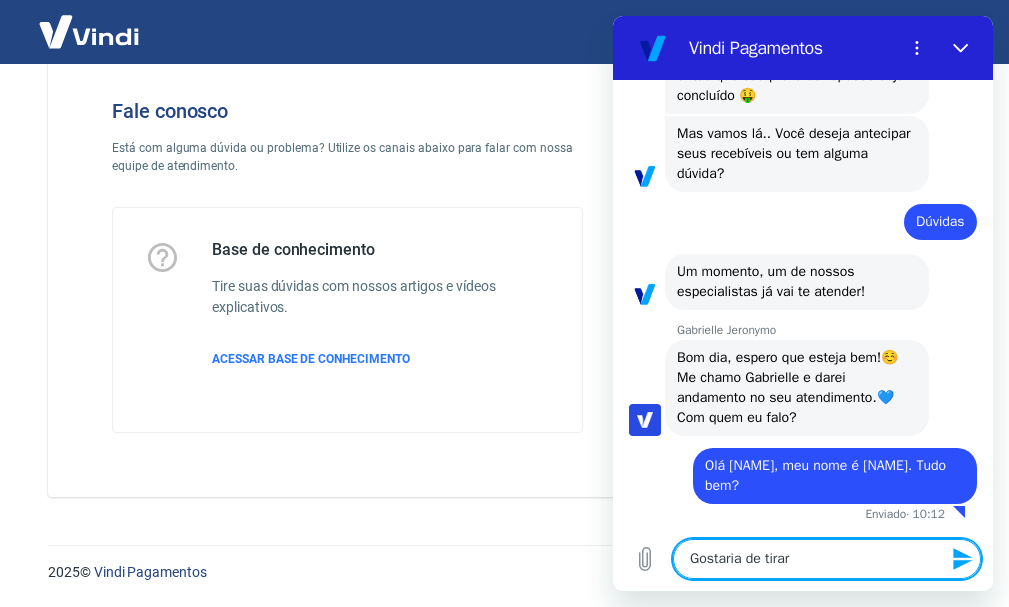 type on "x" 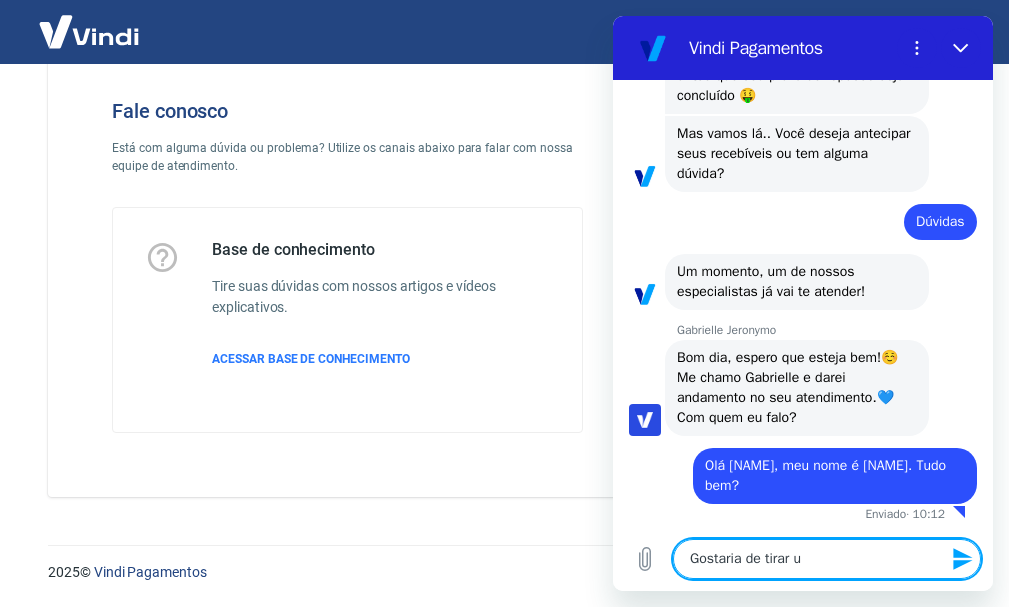 type on "Gostaria de tirar um" 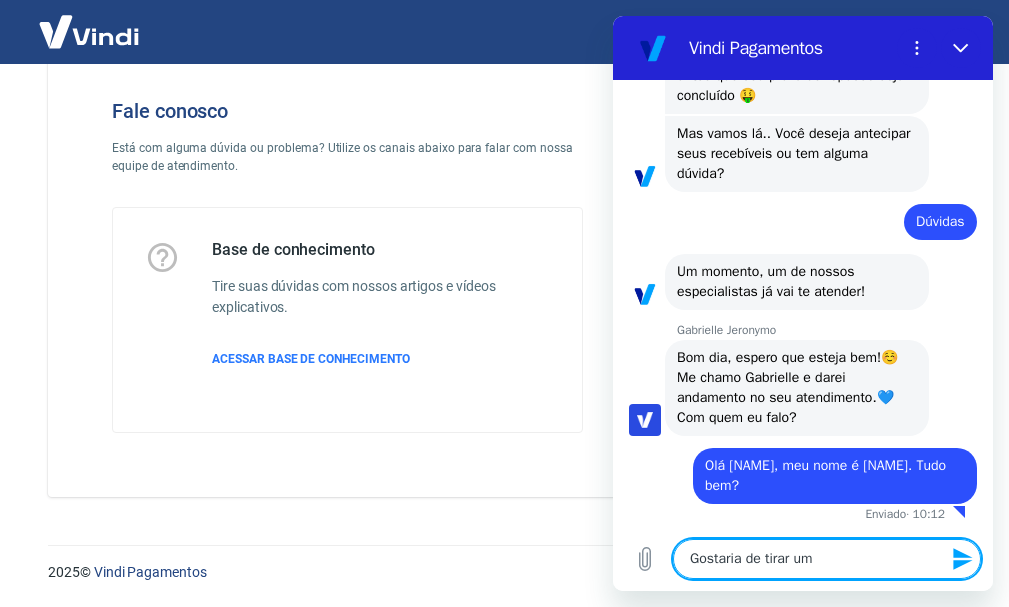 type on "x" 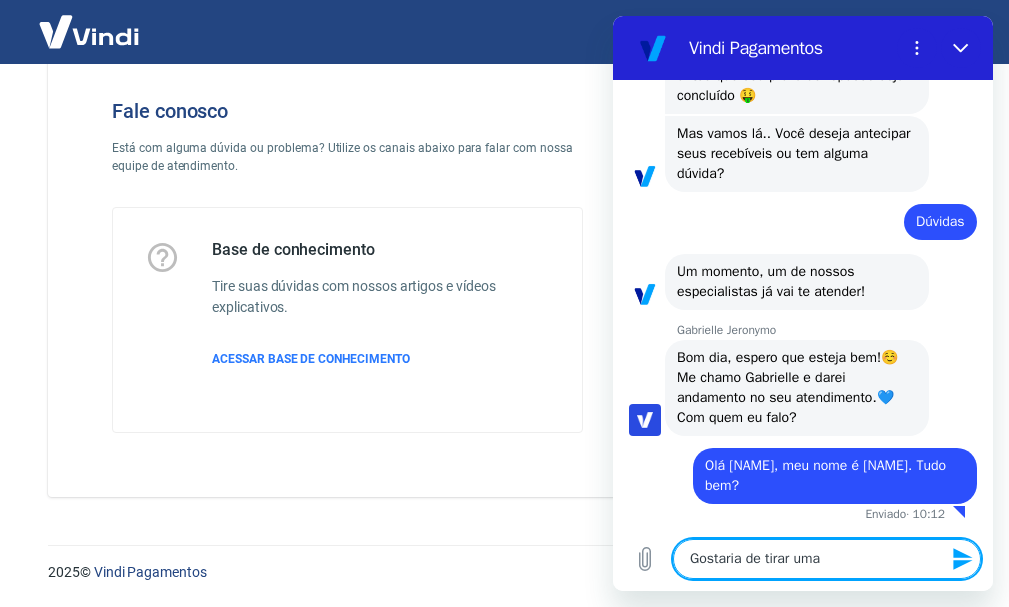 type on "Gostaria de tirar uma" 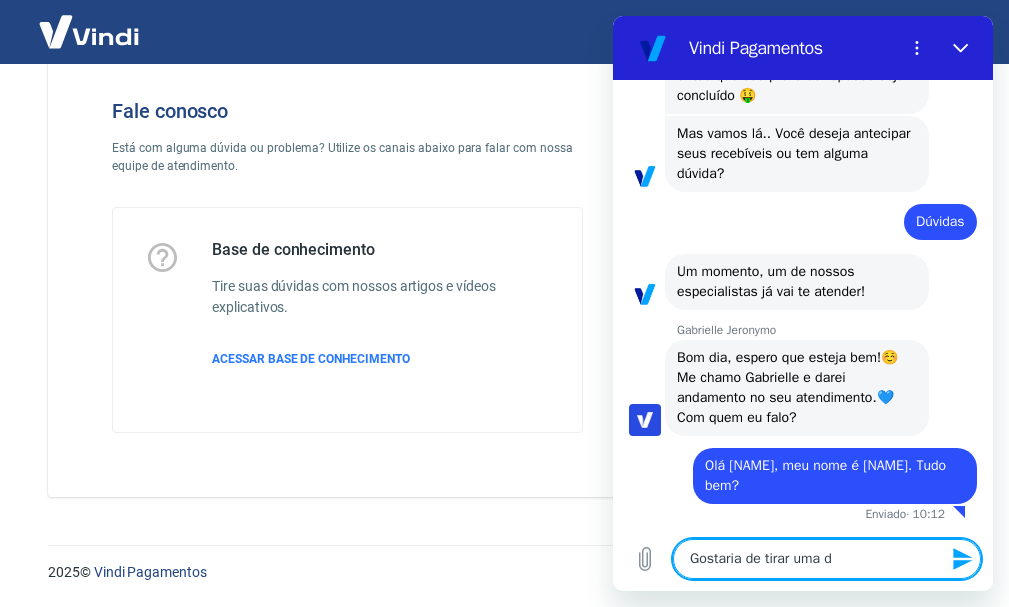 type on "Gostaria de tirar uma dú" 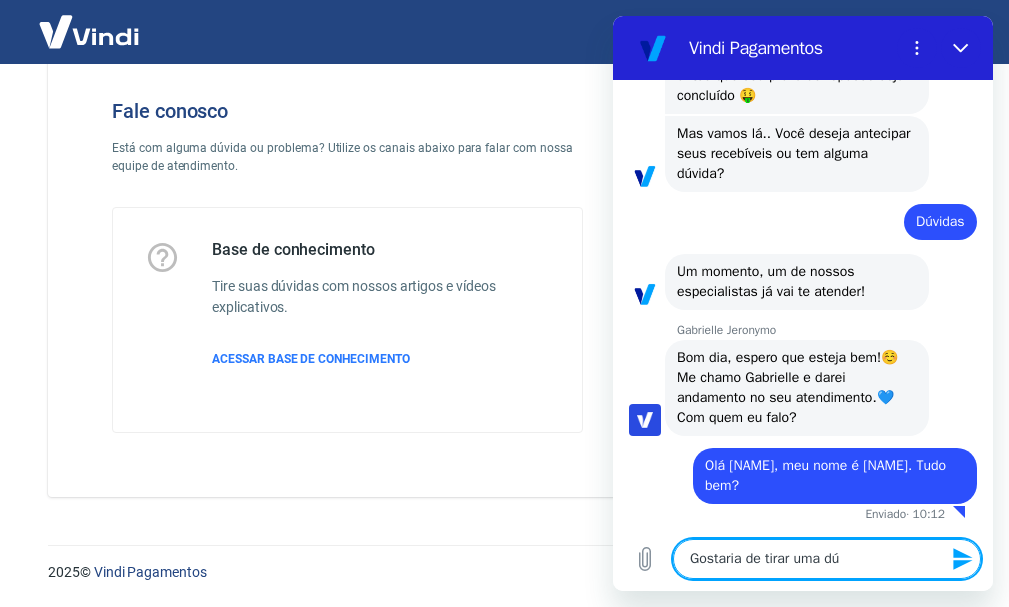 type on "Gostaria de tirar uma dúv" 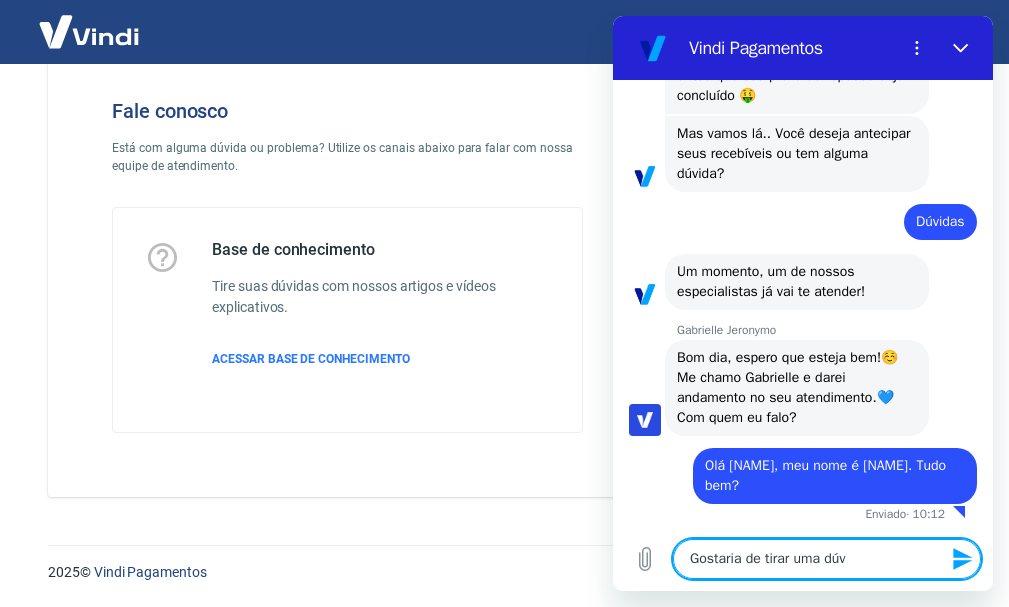 type on "Gostaria de tirar uma dúvi" 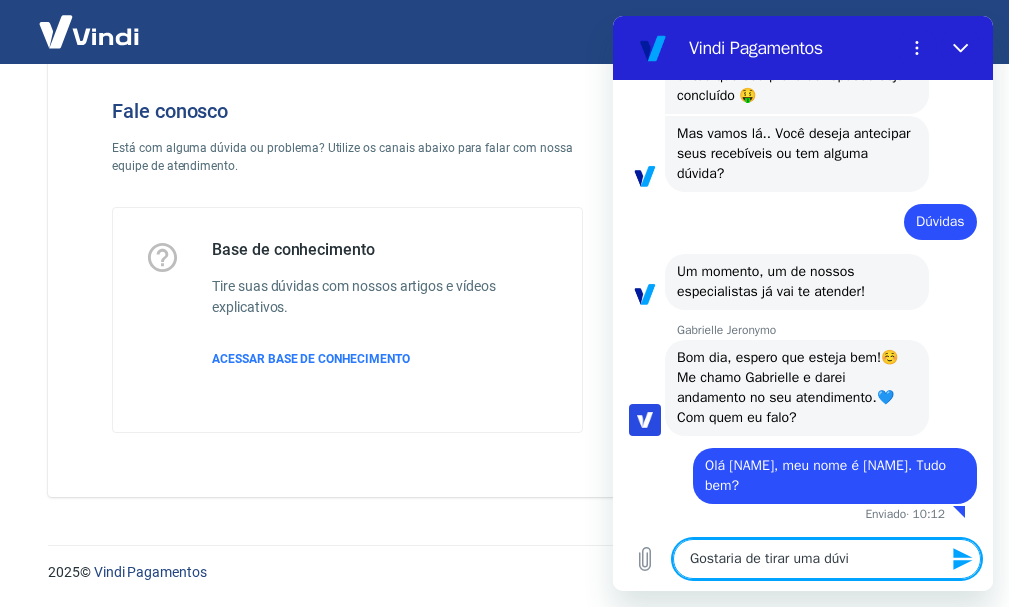 type on "Gostaria de tirar uma dúvid" 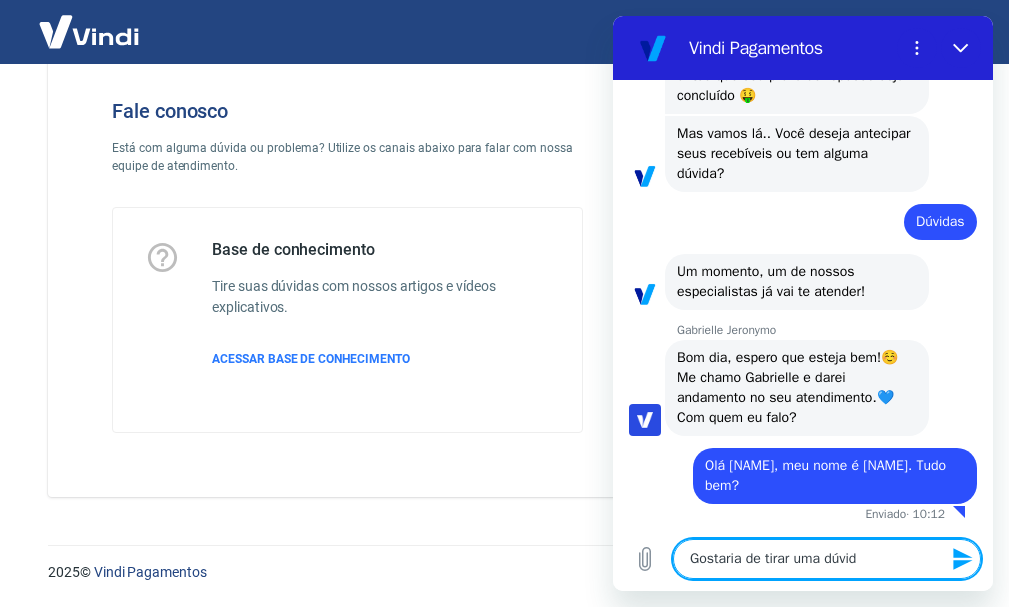 type on "Gostaria de tirar uma dúvida" 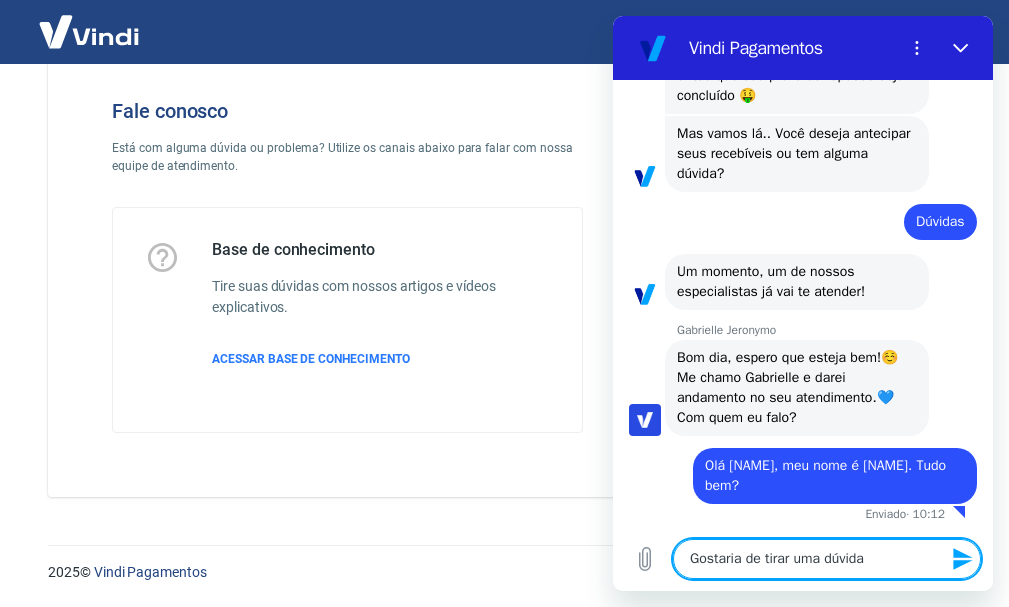 type on "Gostaria de tirar uma dúvida" 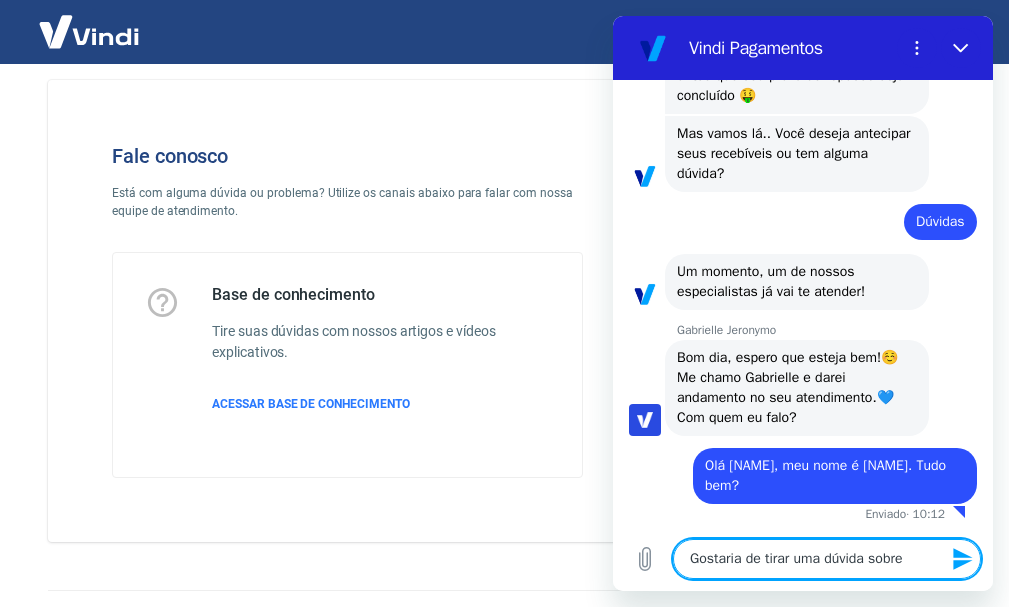 scroll, scrollTop: 0, scrollLeft: 0, axis: both 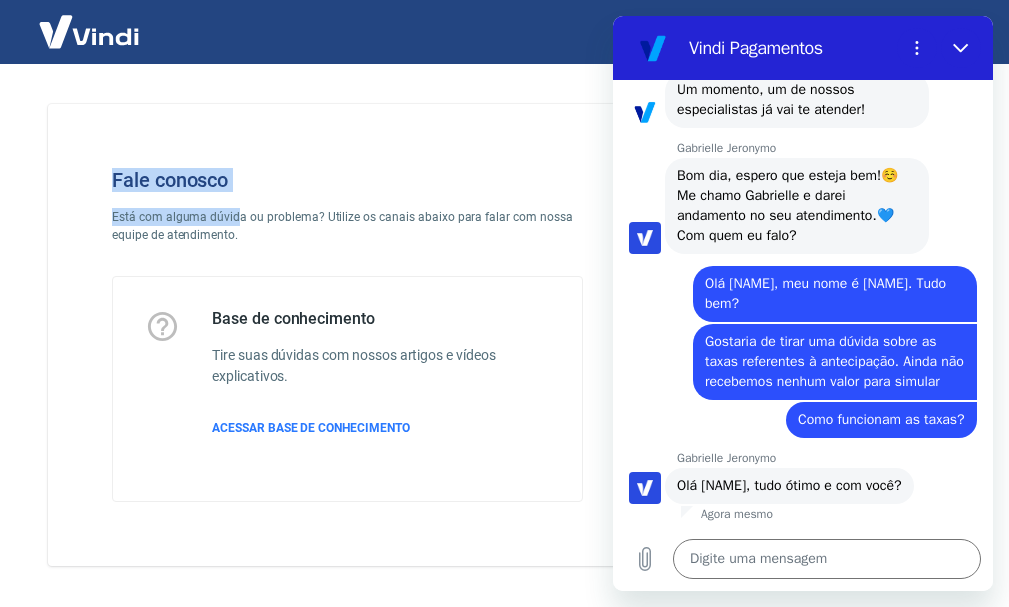 drag, startPoint x: 115, startPoint y: 178, endPoint x: 239, endPoint y: 215, distance: 129.40247 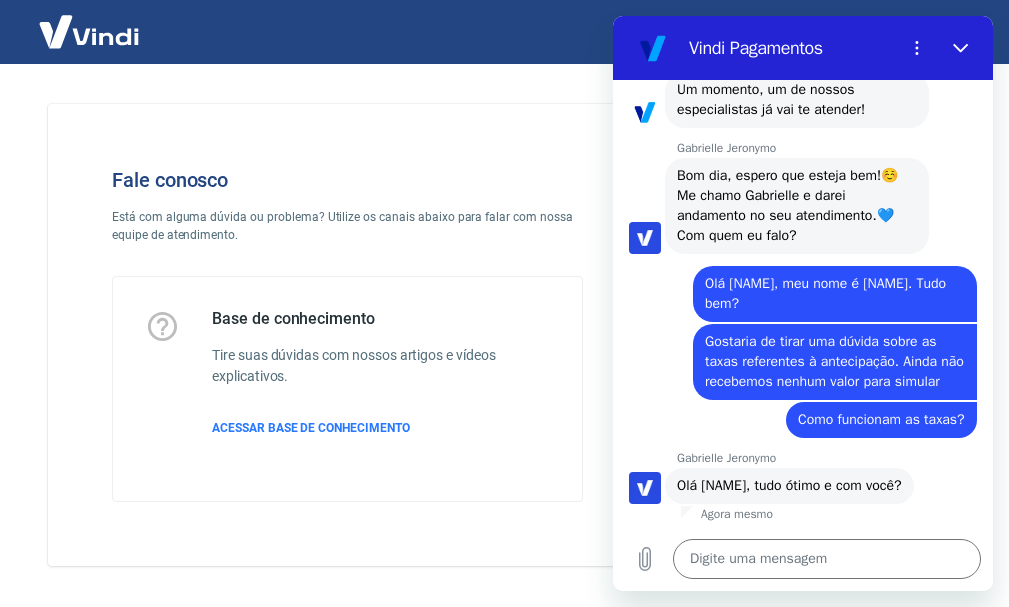 click on "Está com alguma dúvida ou problema? Utilize os canais abaixo para falar com nossa equipe de atendimento." at bounding box center (347, 226) 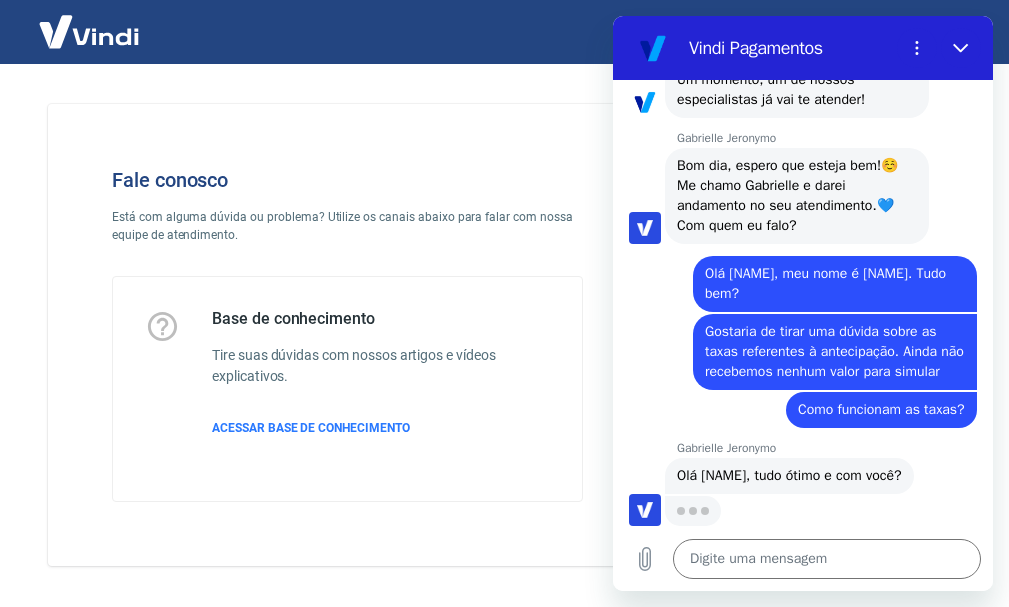 scroll, scrollTop: 594, scrollLeft: 0, axis: vertical 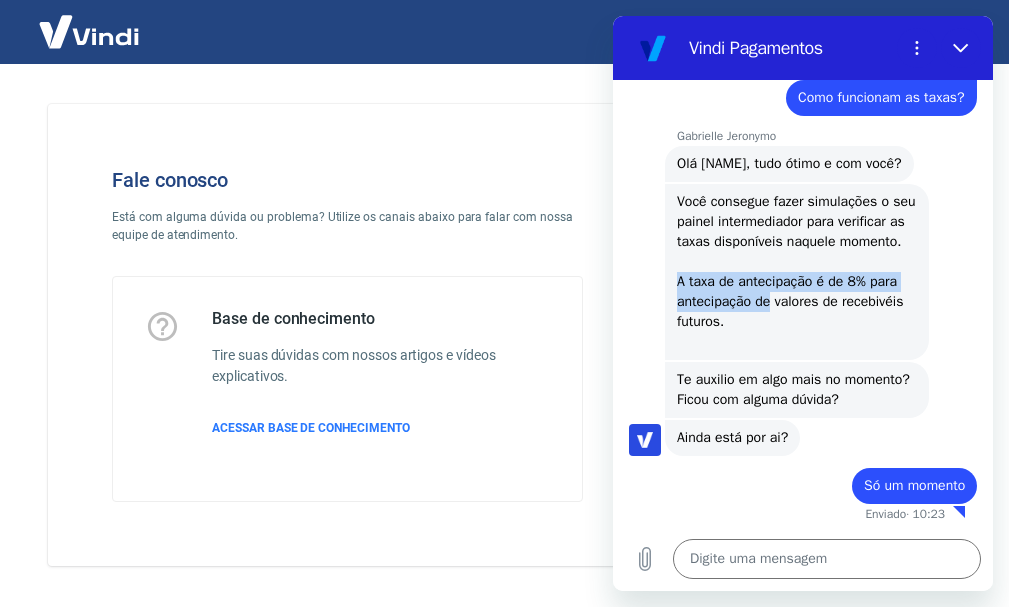 drag, startPoint x: 681, startPoint y: 257, endPoint x: 772, endPoint y: 287, distance: 95.817535 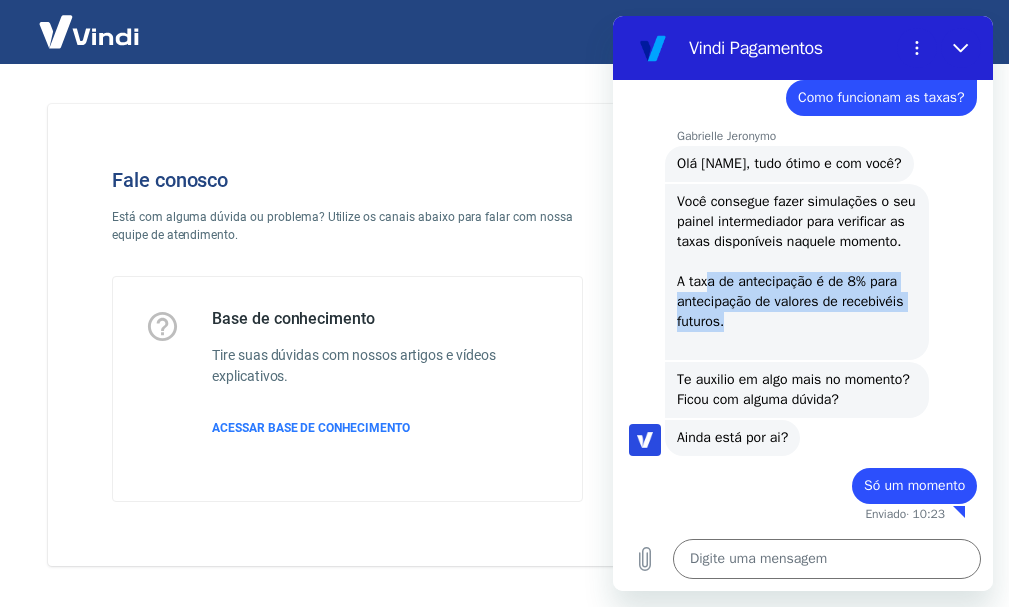 drag, startPoint x: 807, startPoint y: 305, endPoint x: 711, endPoint y: 263, distance: 104.78549 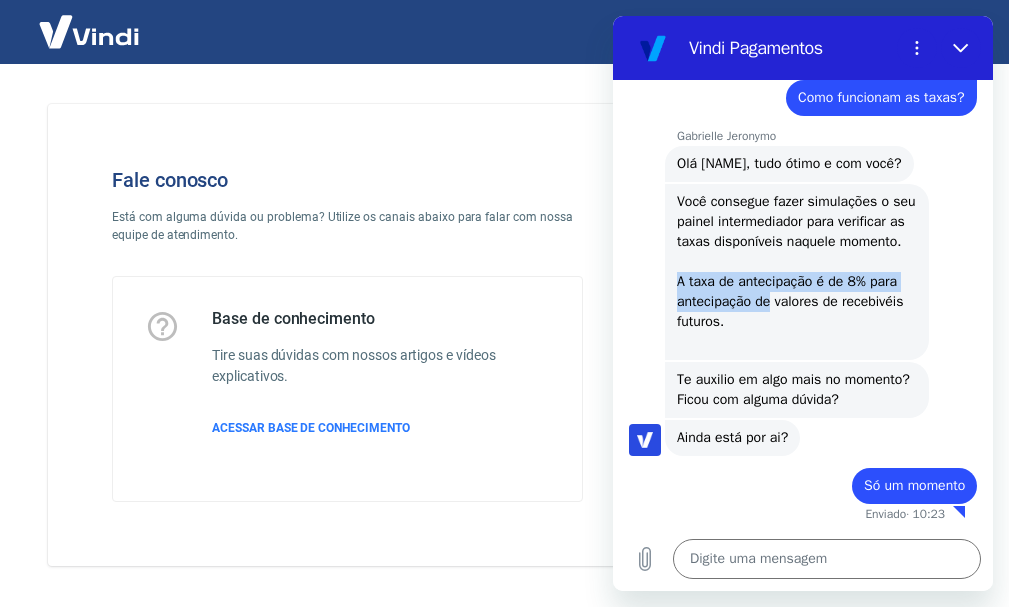 drag, startPoint x: 678, startPoint y: 260, endPoint x: 781, endPoint y: 297, distance: 109.444046 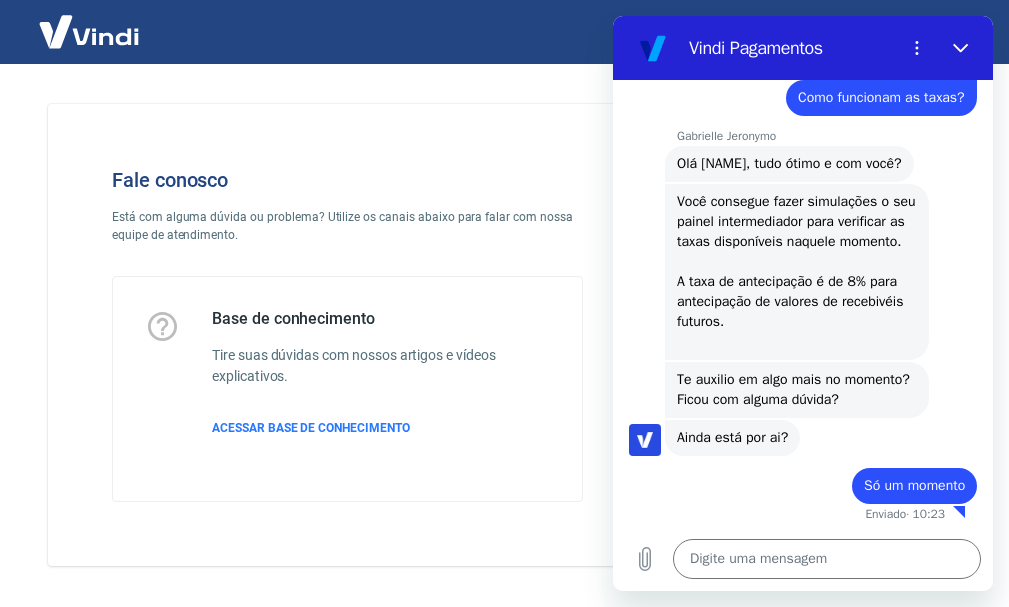 click on "Você consegue fazer simulações o seu painel intermediador para verificar as taxas disponíveis naquele momento.   A taxa de antecipação é de 8% para antecipação de valores de recebivéis futuros." at bounding box center [797, 272] 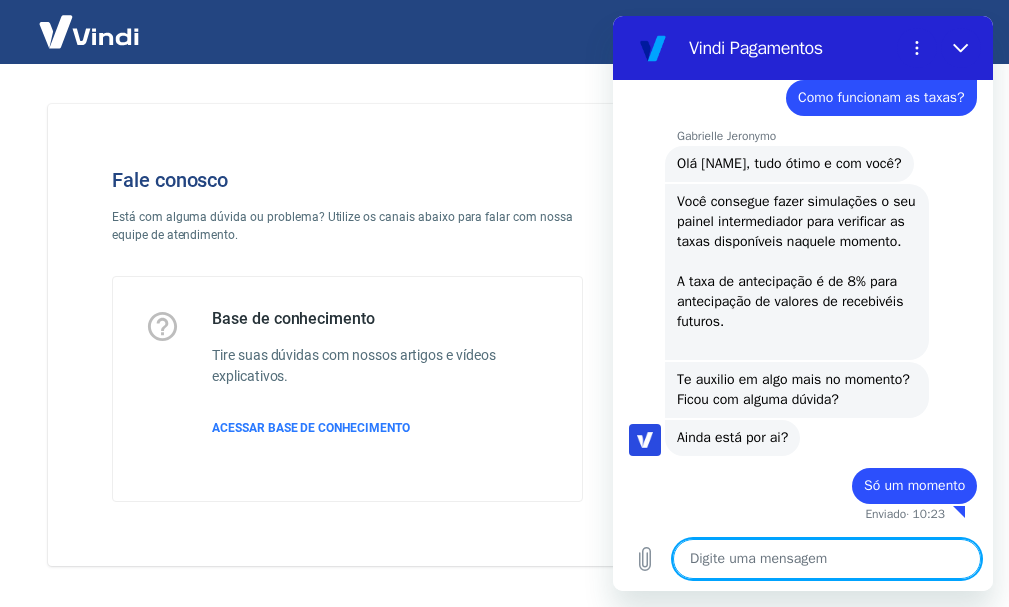 click at bounding box center (827, 559) 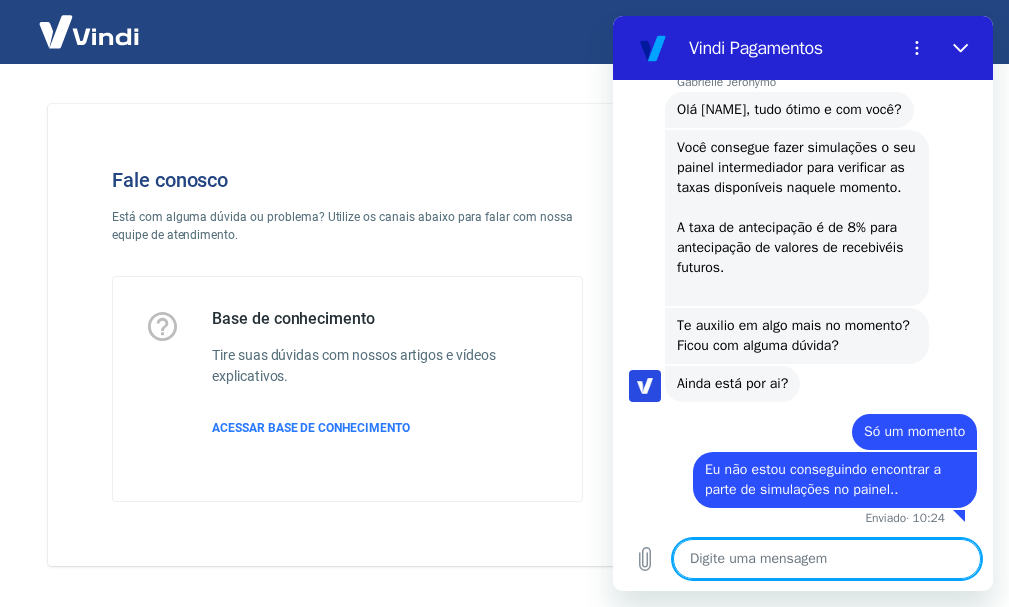 scroll, scrollTop: 1000, scrollLeft: 0, axis: vertical 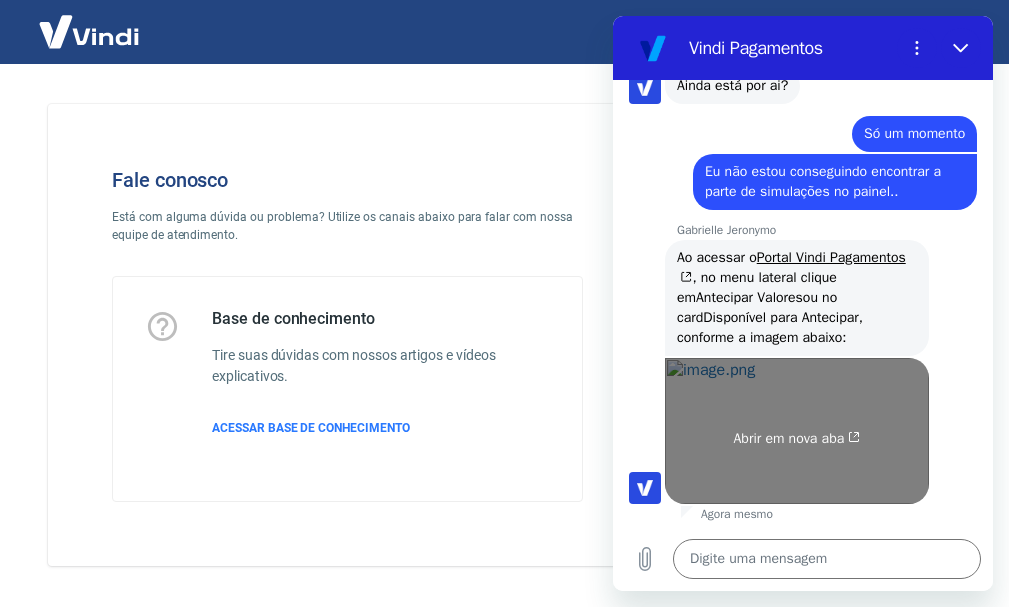 click on "Abrir em nova aba" at bounding box center (797, 439) 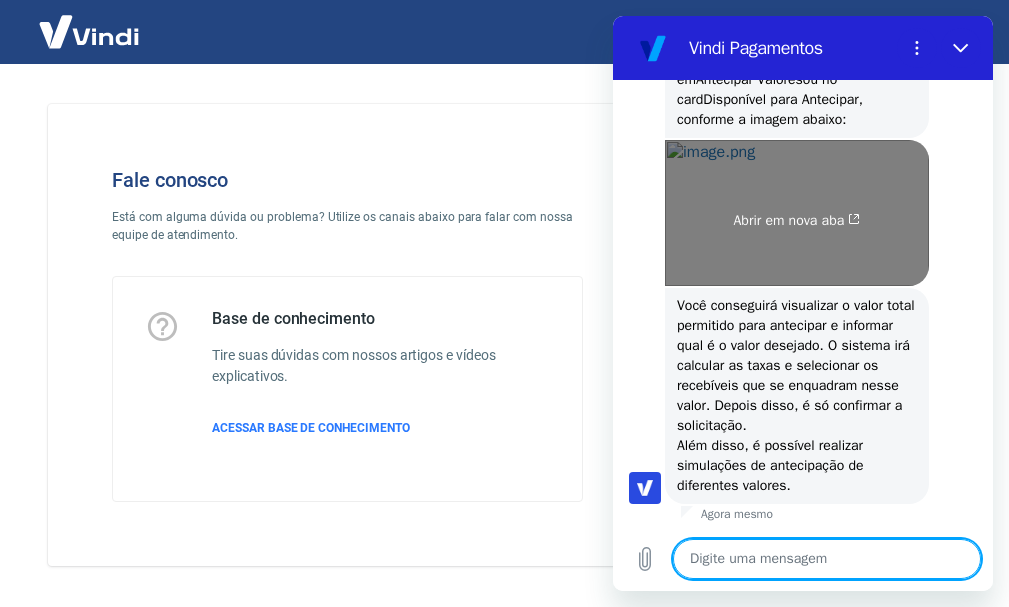 scroll, scrollTop: 1516, scrollLeft: 0, axis: vertical 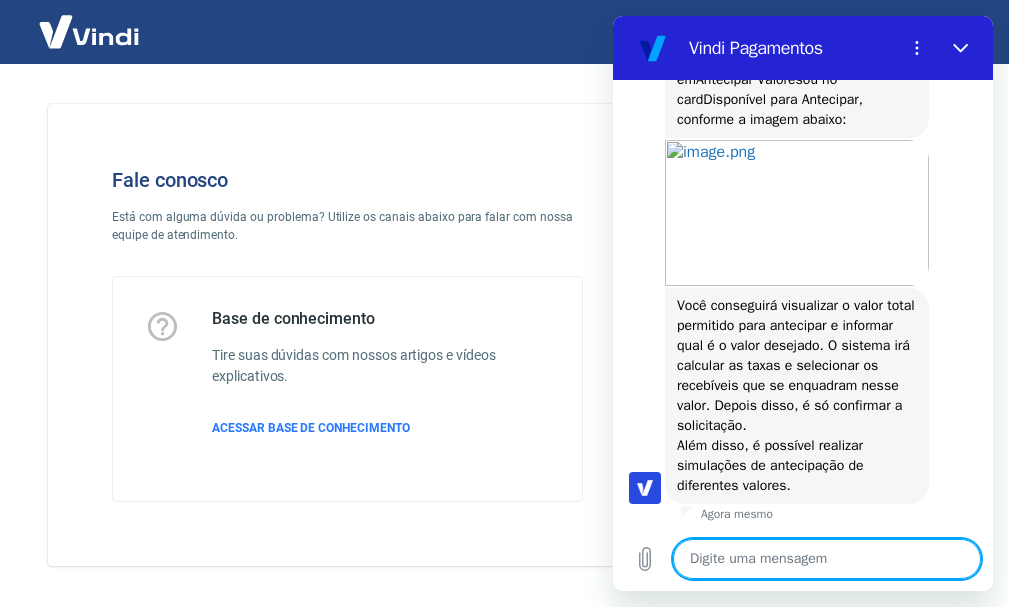 click at bounding box center (827, 559) 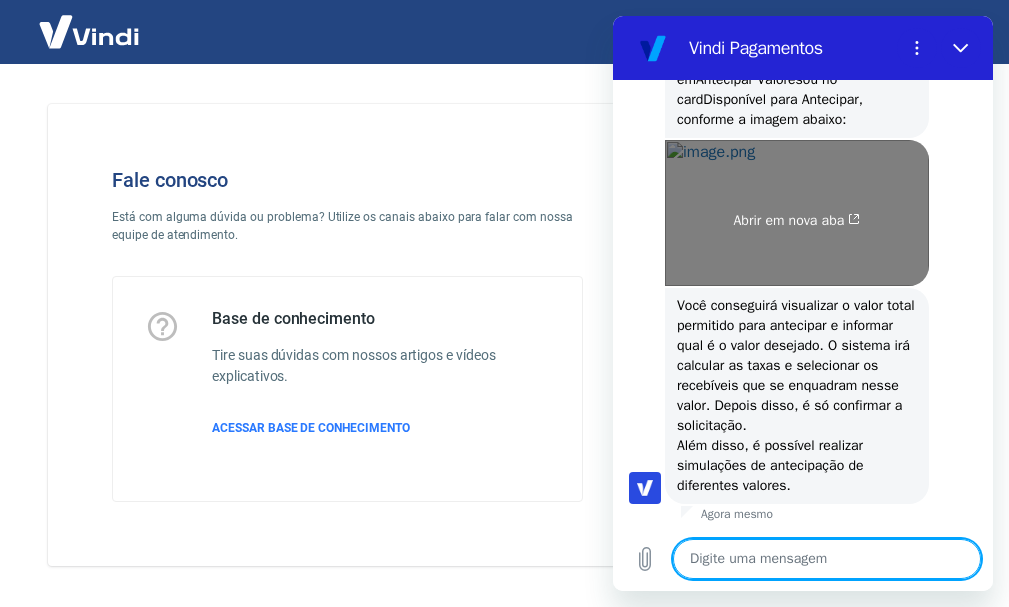 click on "Abrir em nova aba" at bounding box center (797, 213) 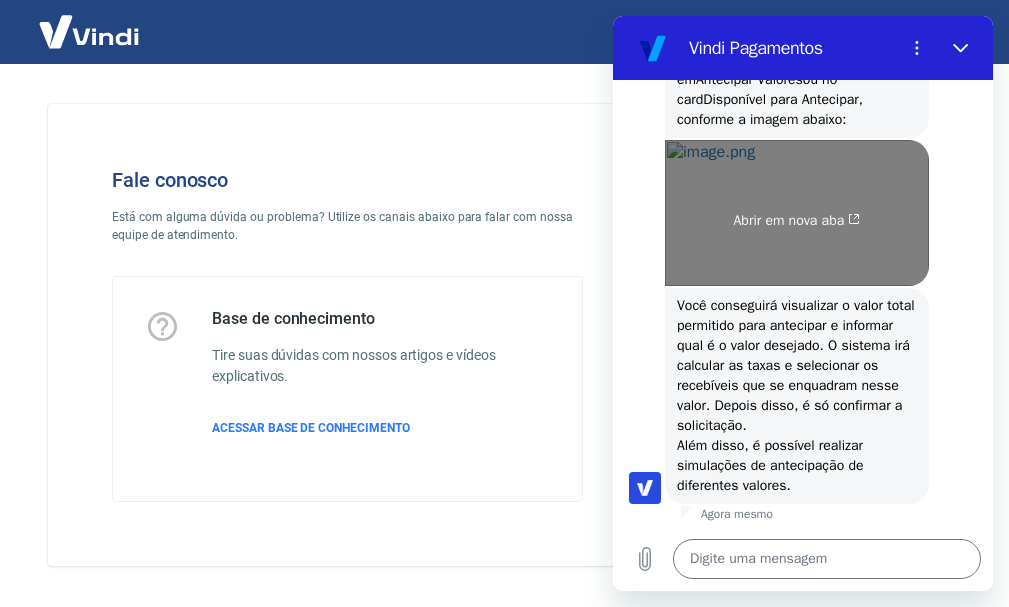 scroll, scrollTop: 1516, scrollLeft: 0, axis: vertical 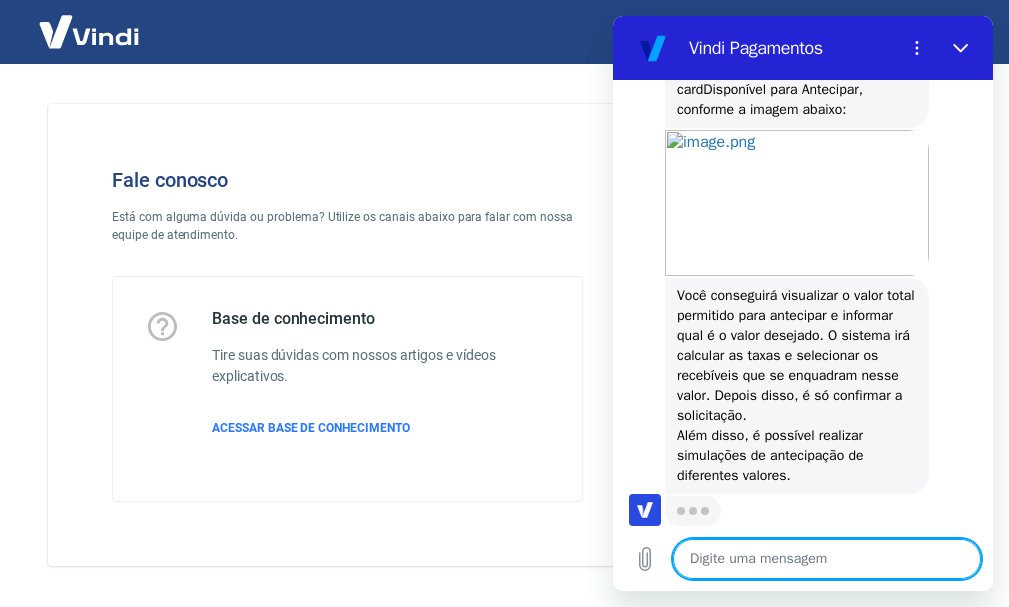 click at bounding box center [827, 559] 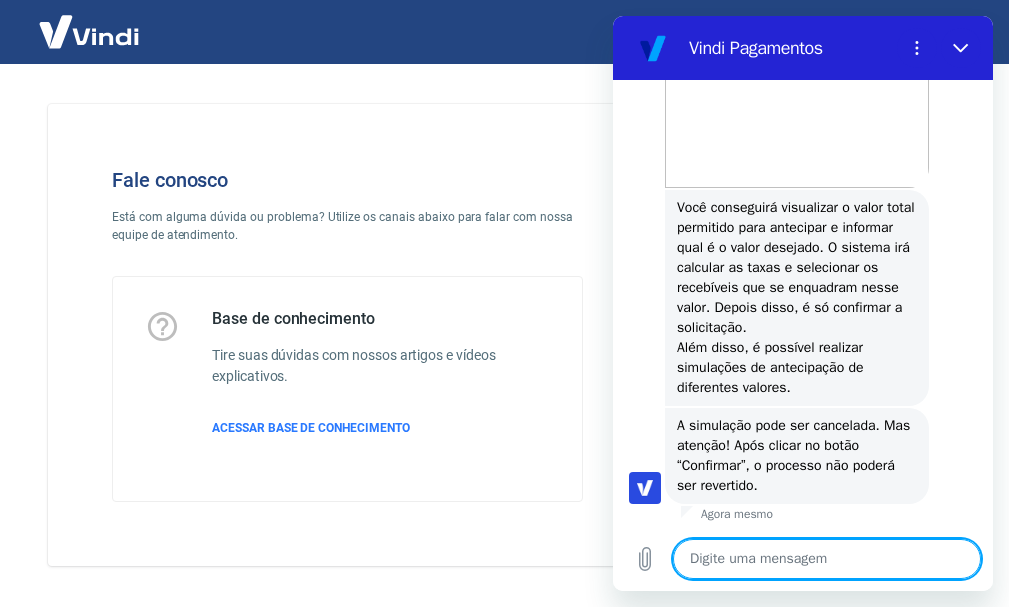 scroll, scrollTop: 1514, scrollLeft: 0, axis: vertical 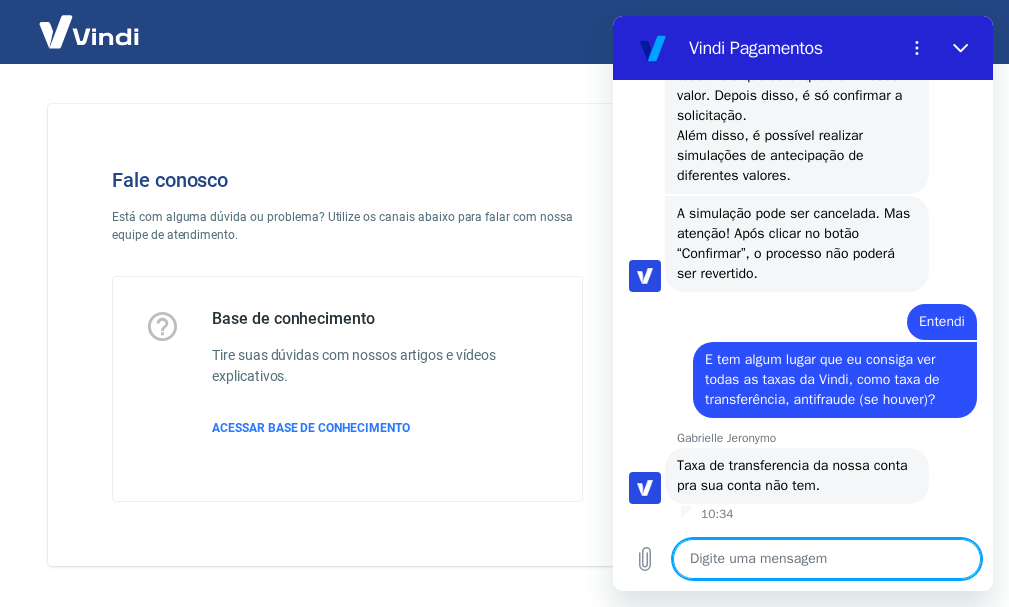 click at bounding box center [827, 559] 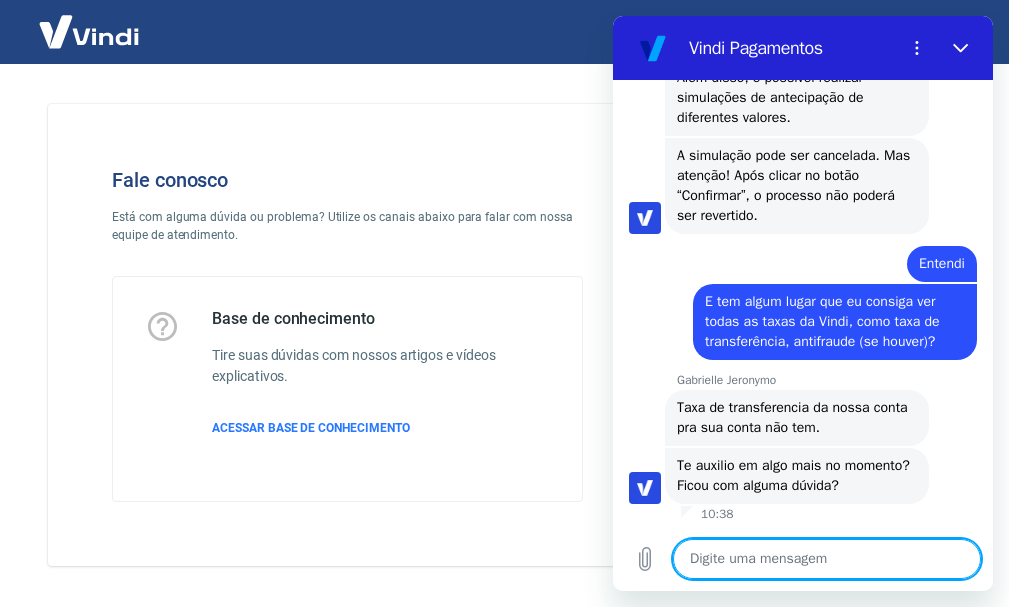 scroll, scrollTop: 1904, scrollLeft: 0, axis: vertical 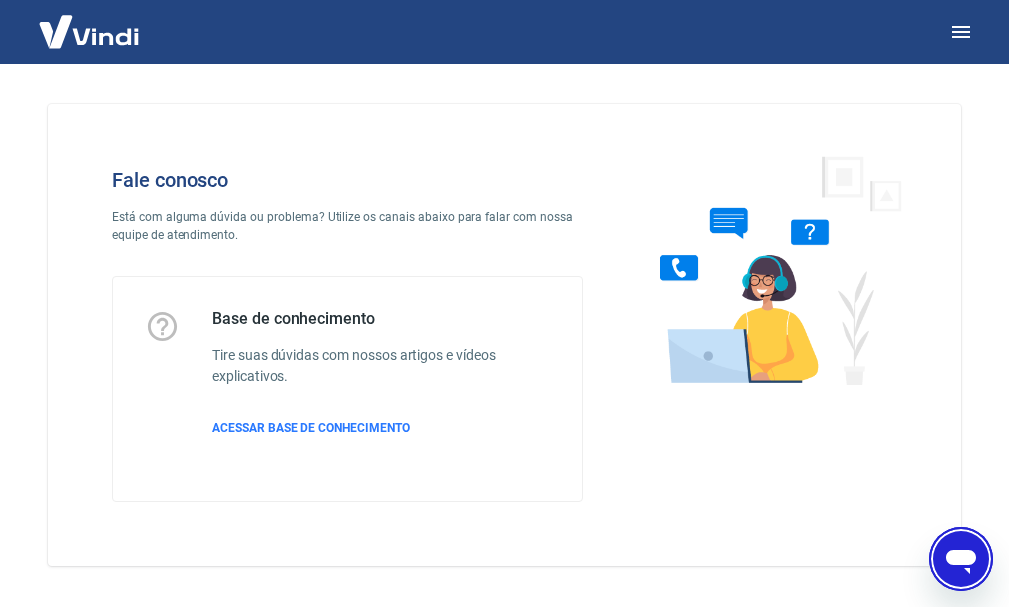 click 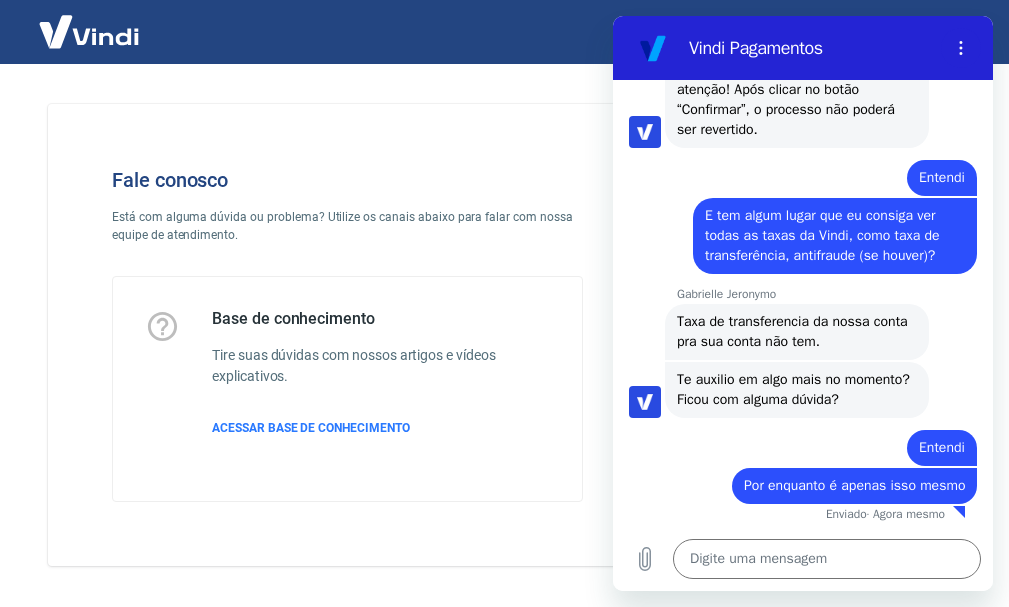 scroll, scrollTop: 1990, scrollLeft: 0, axis: vertical 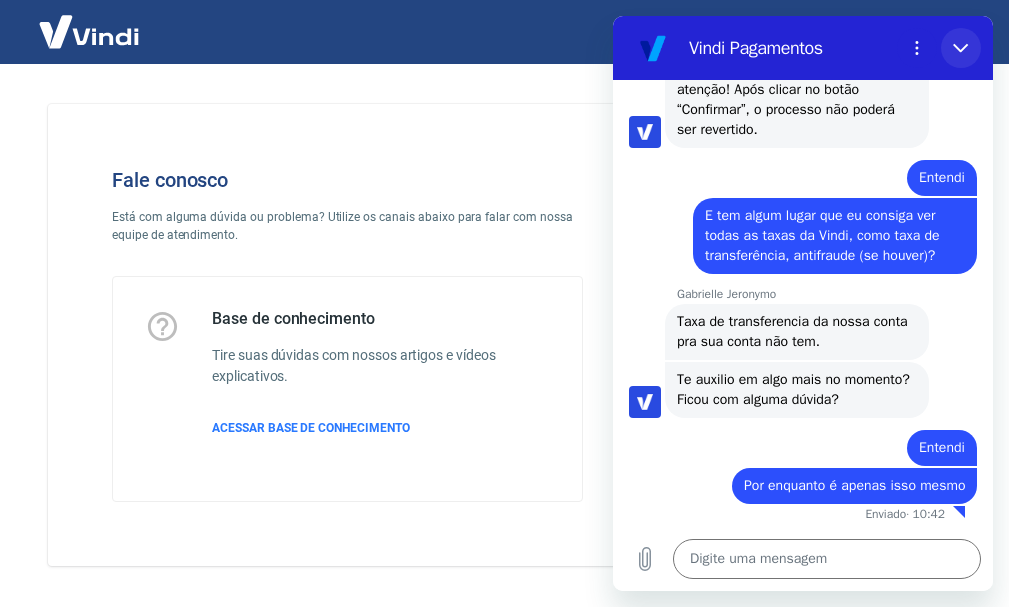 click at bounding box center [961, 48] 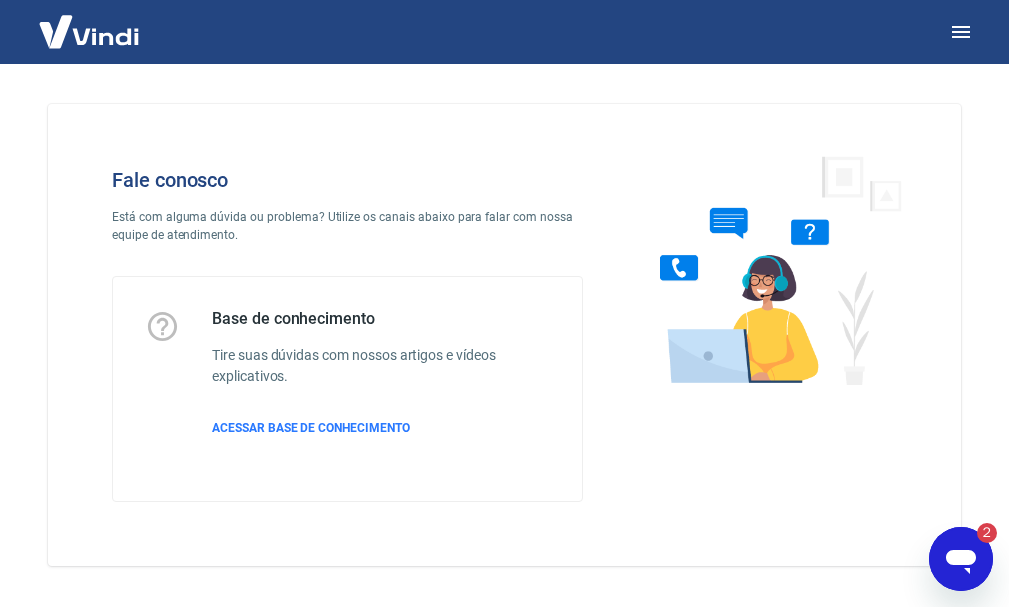 scroll, scrollTop: 0, scrollLeft: 0, axis: both 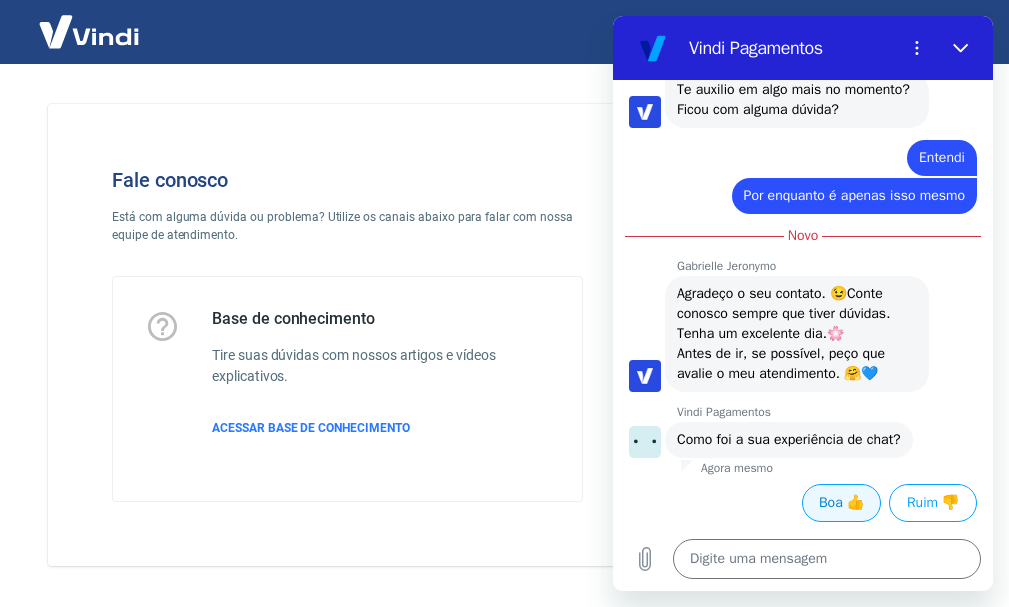 click on "Boa 👍" at bounding box center (841, 503) 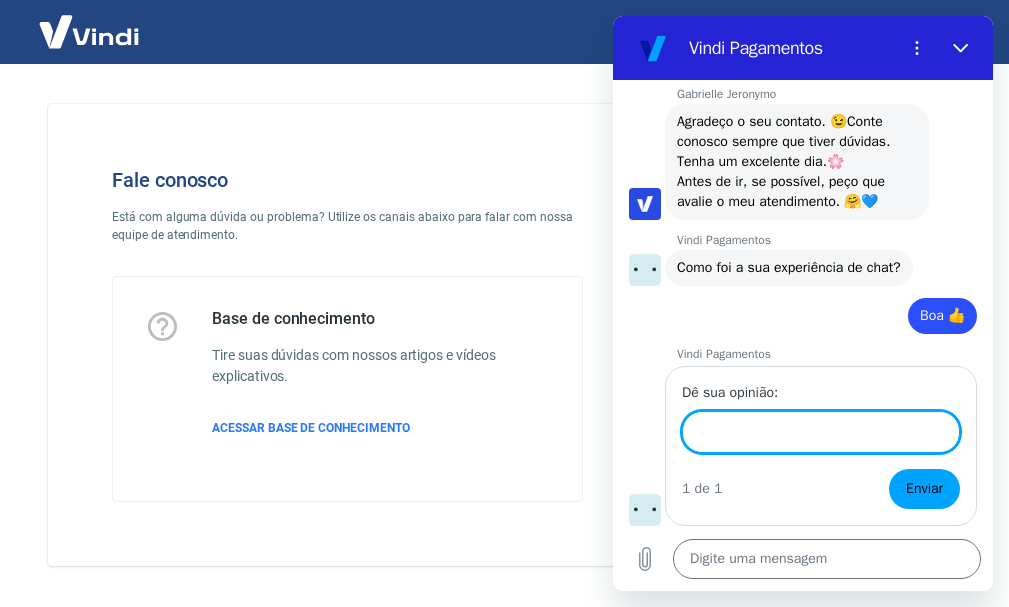 scroll, scrollTop: 2452, scrollLeft: 0, axis: vertical 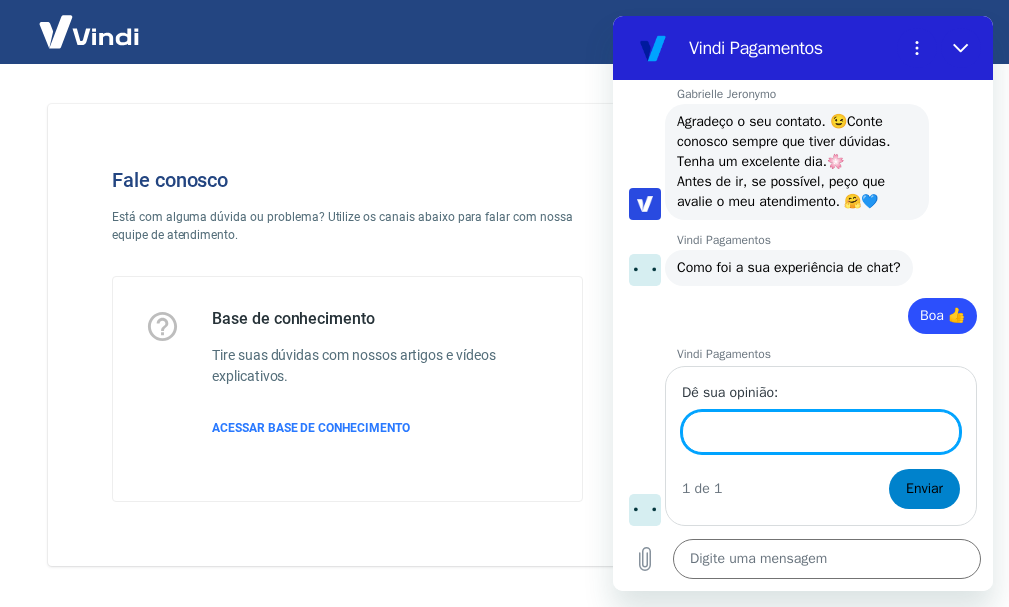 click on "Enviar" at bounding box center [924, 489] 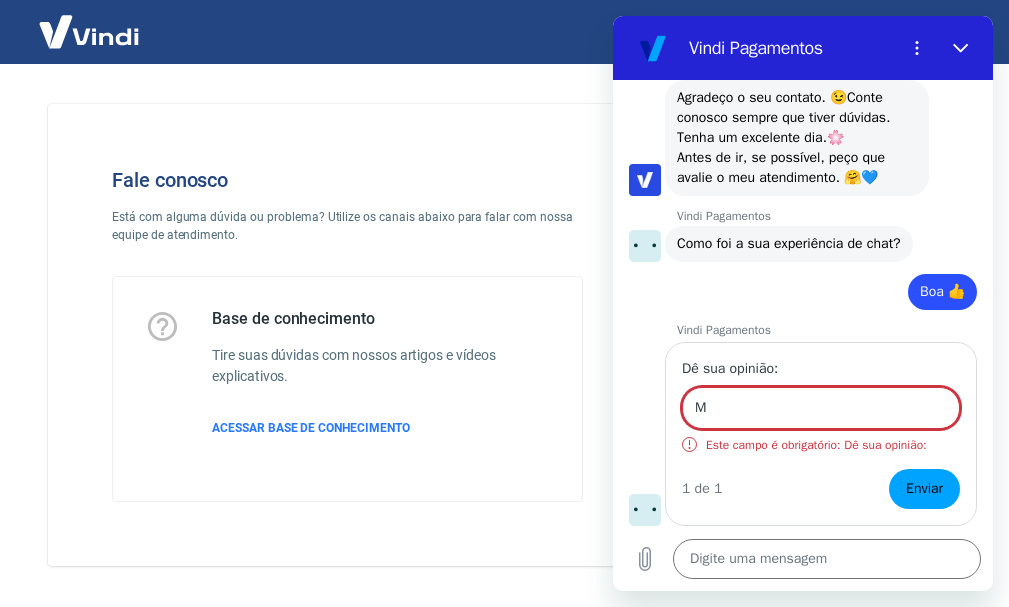 scroll, scrollTop: 2452, scrollLeft: 0, axis: vertical 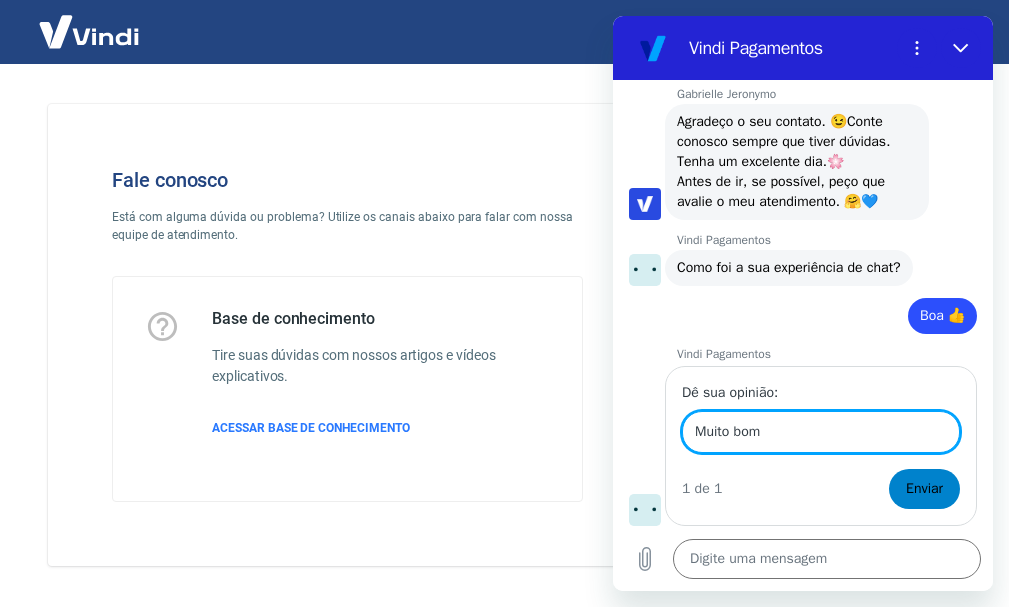 click on "Enviar" at bounding box center (924, 489) 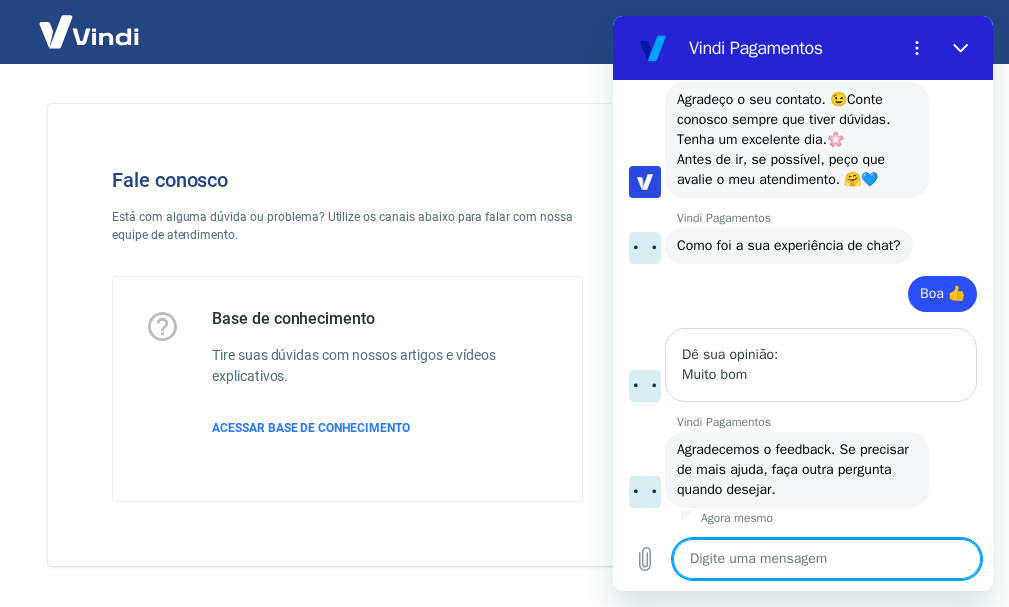 scroll, scrollTop: 2478, scrollLeft: 0, axis: vertical 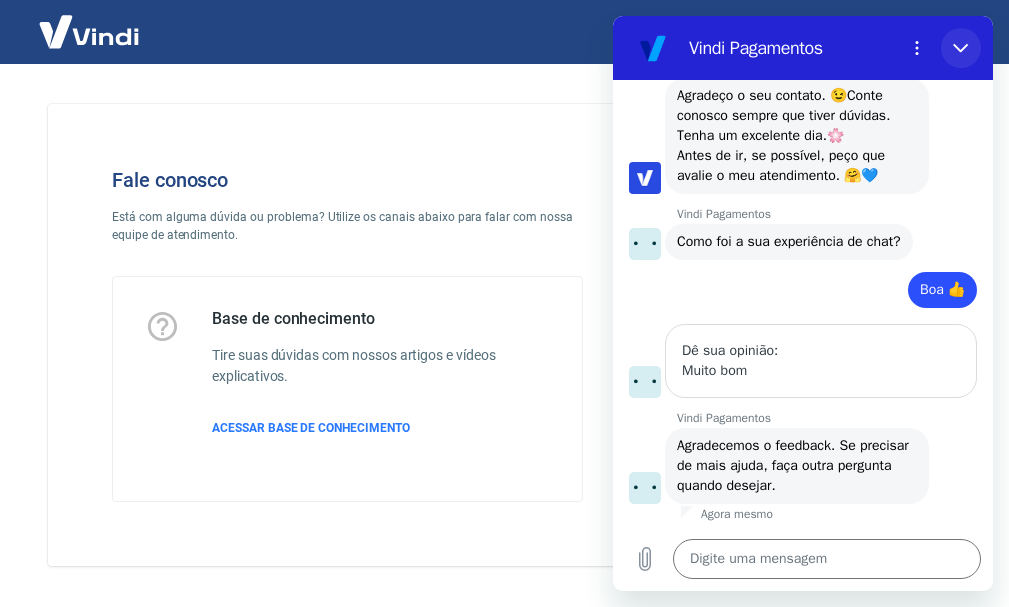 drag, startPoint x: 958, startPoint y: 46, endPoint x: 1321, endPoint y: 290, distance: 437.38428 